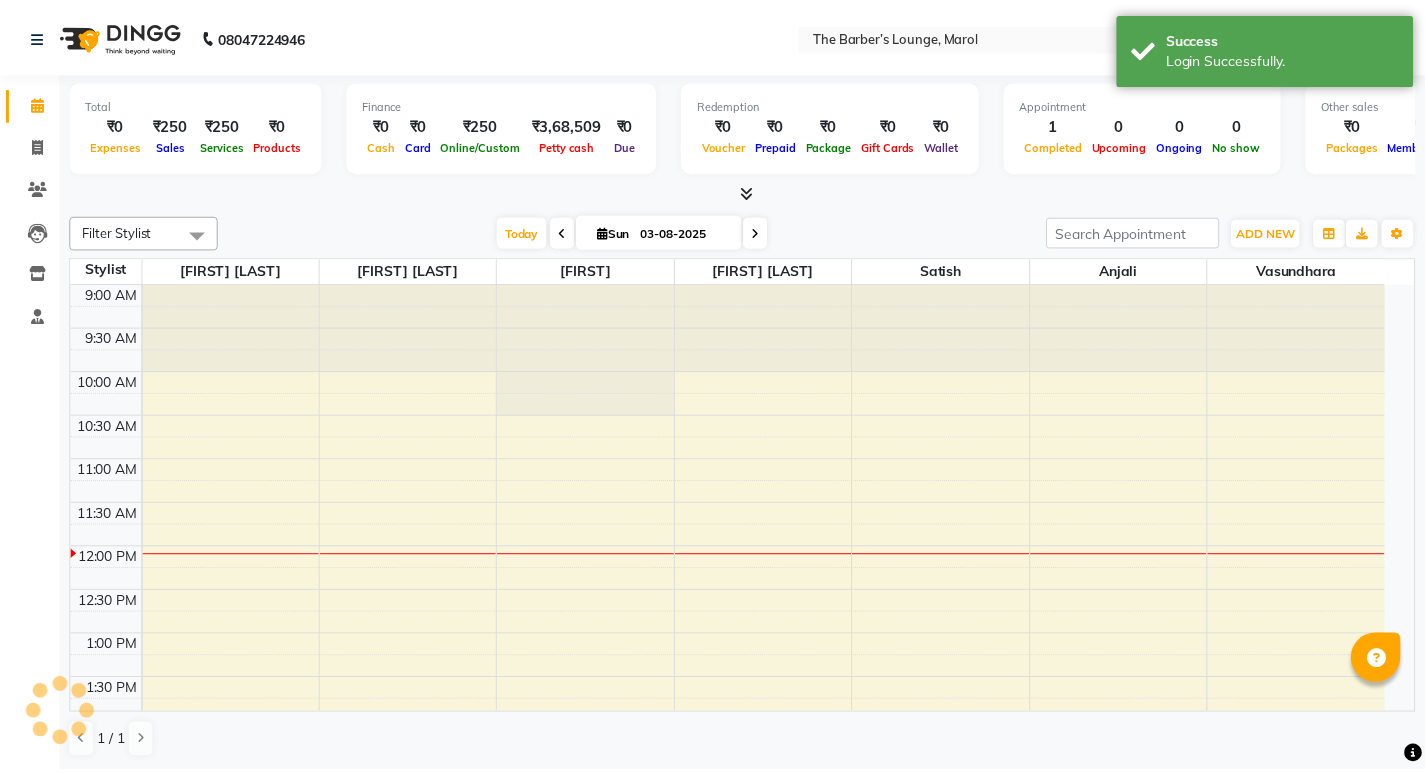 scroll, scrollTop: 0, scrollLeft: 0, axis: both 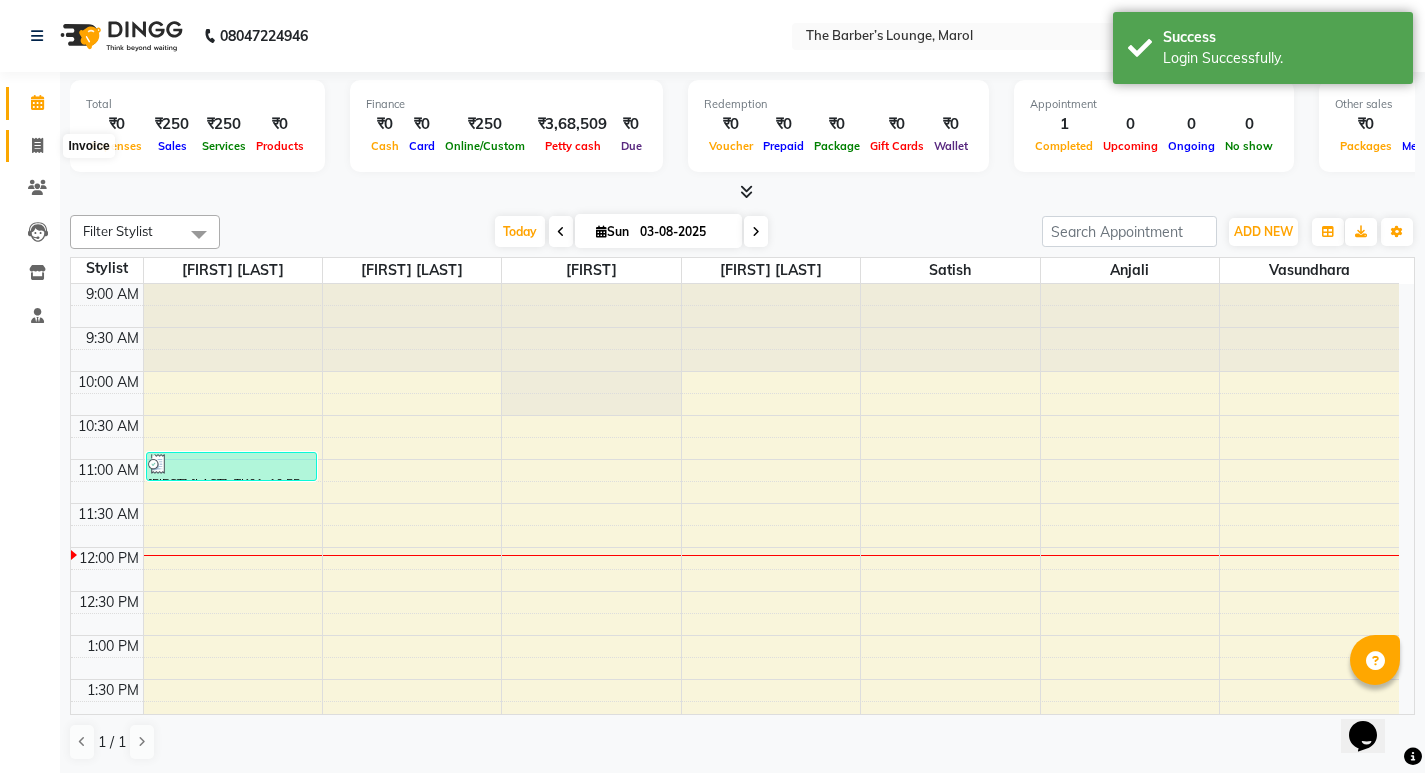 click 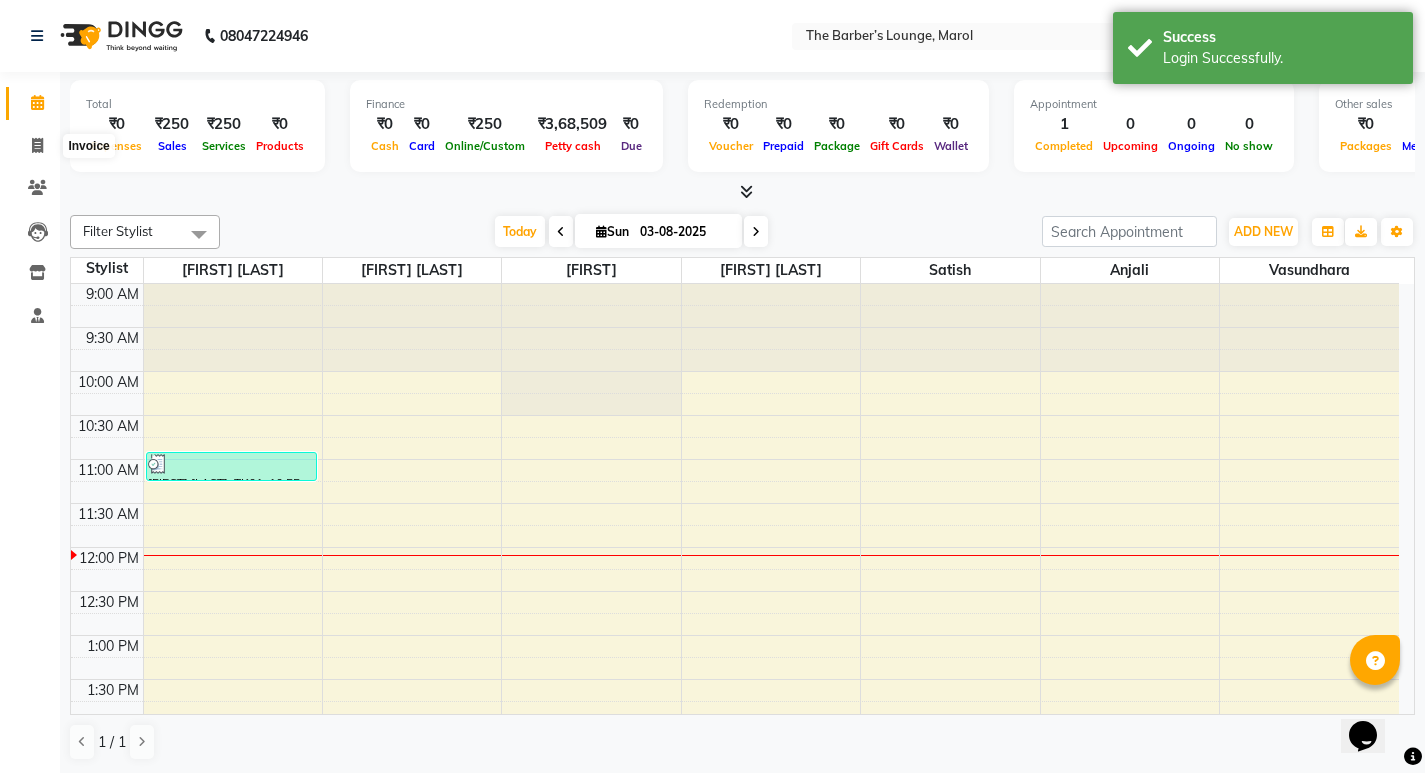 select on "service" 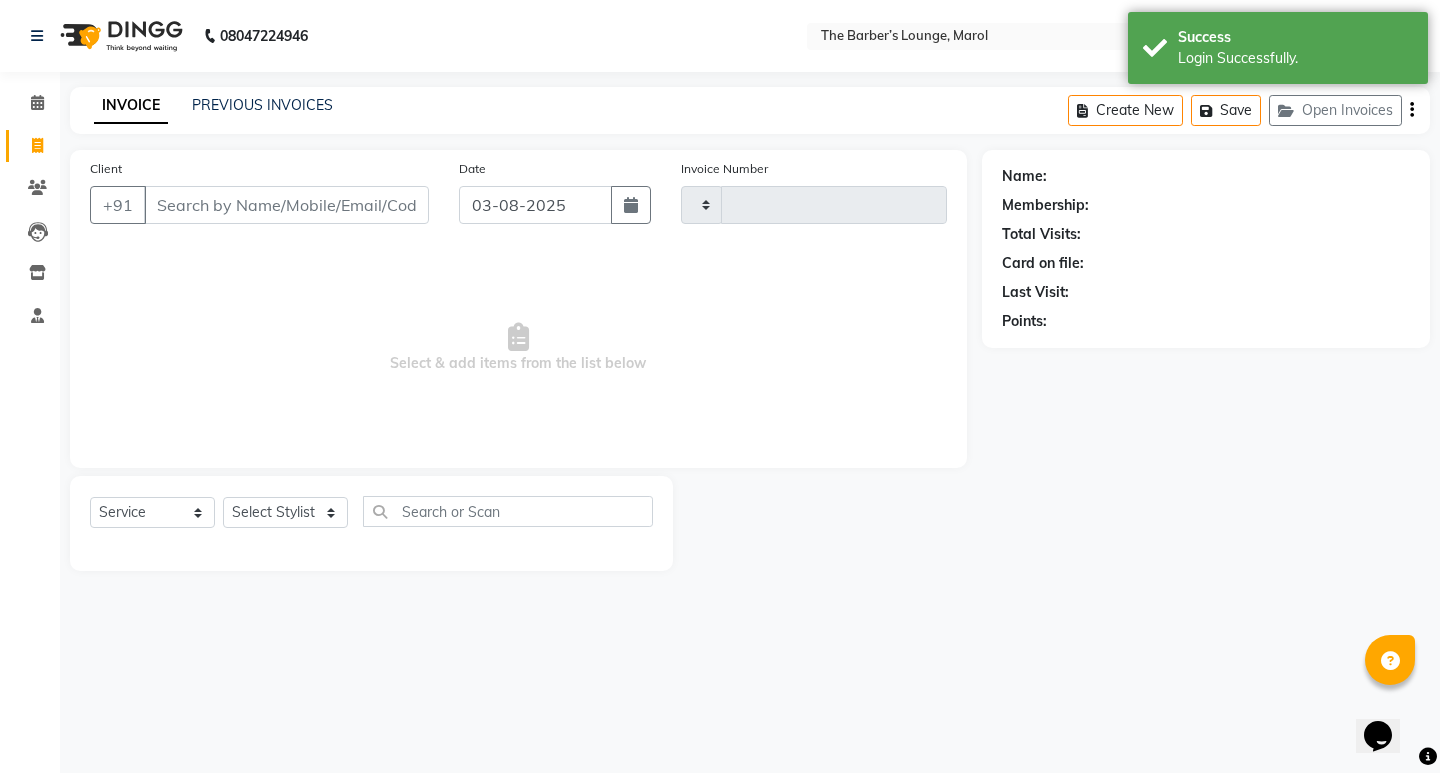 type on "1951" 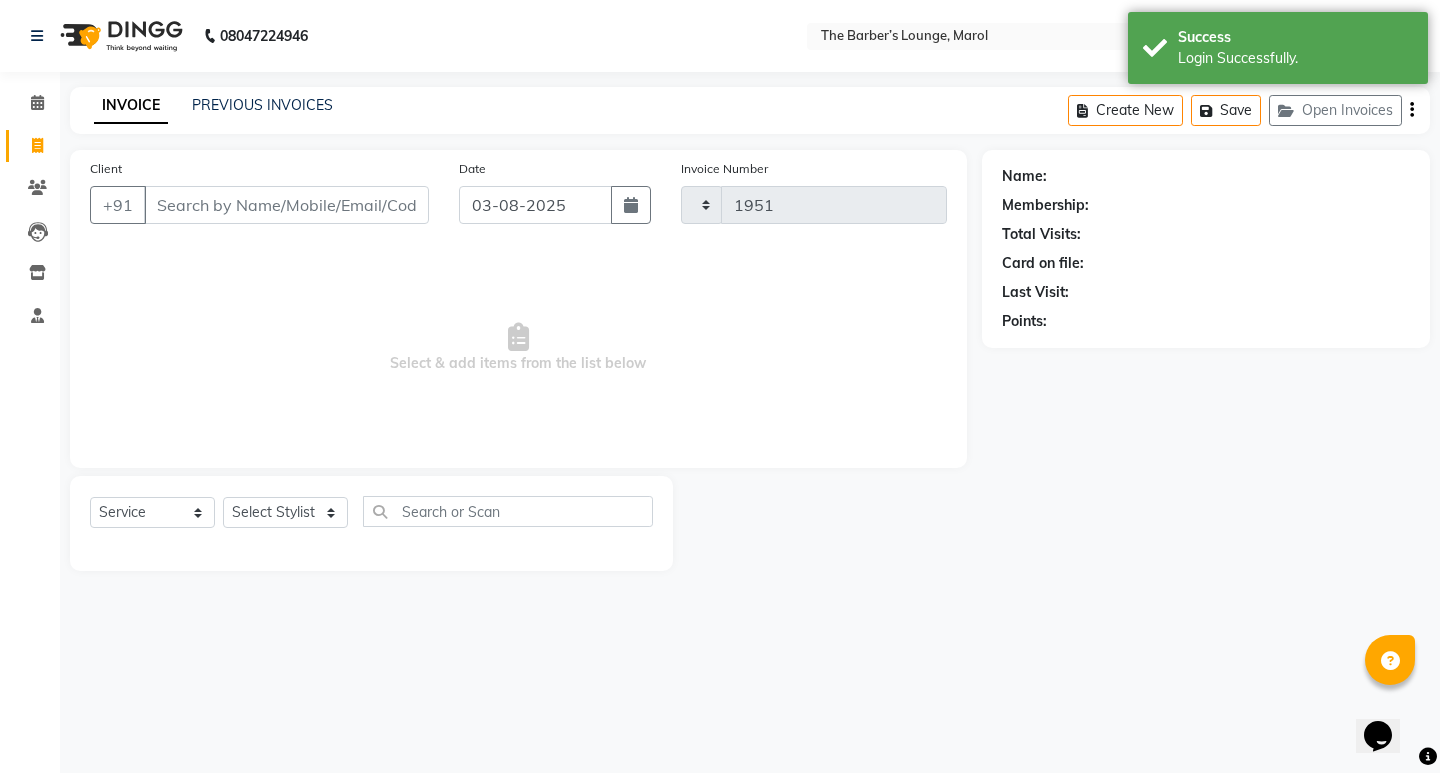 select on "7188" 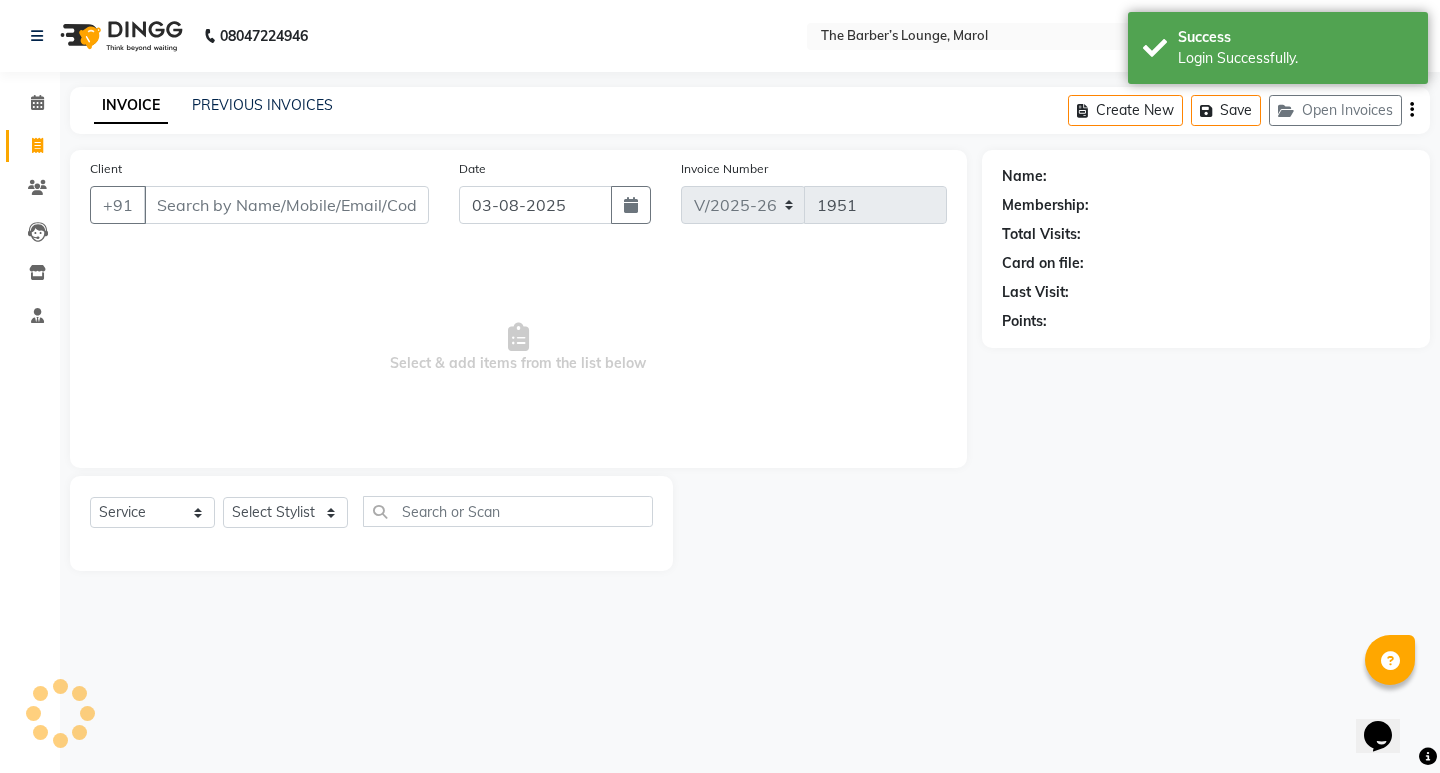 click on "Client" at bounding box center [286, 205] 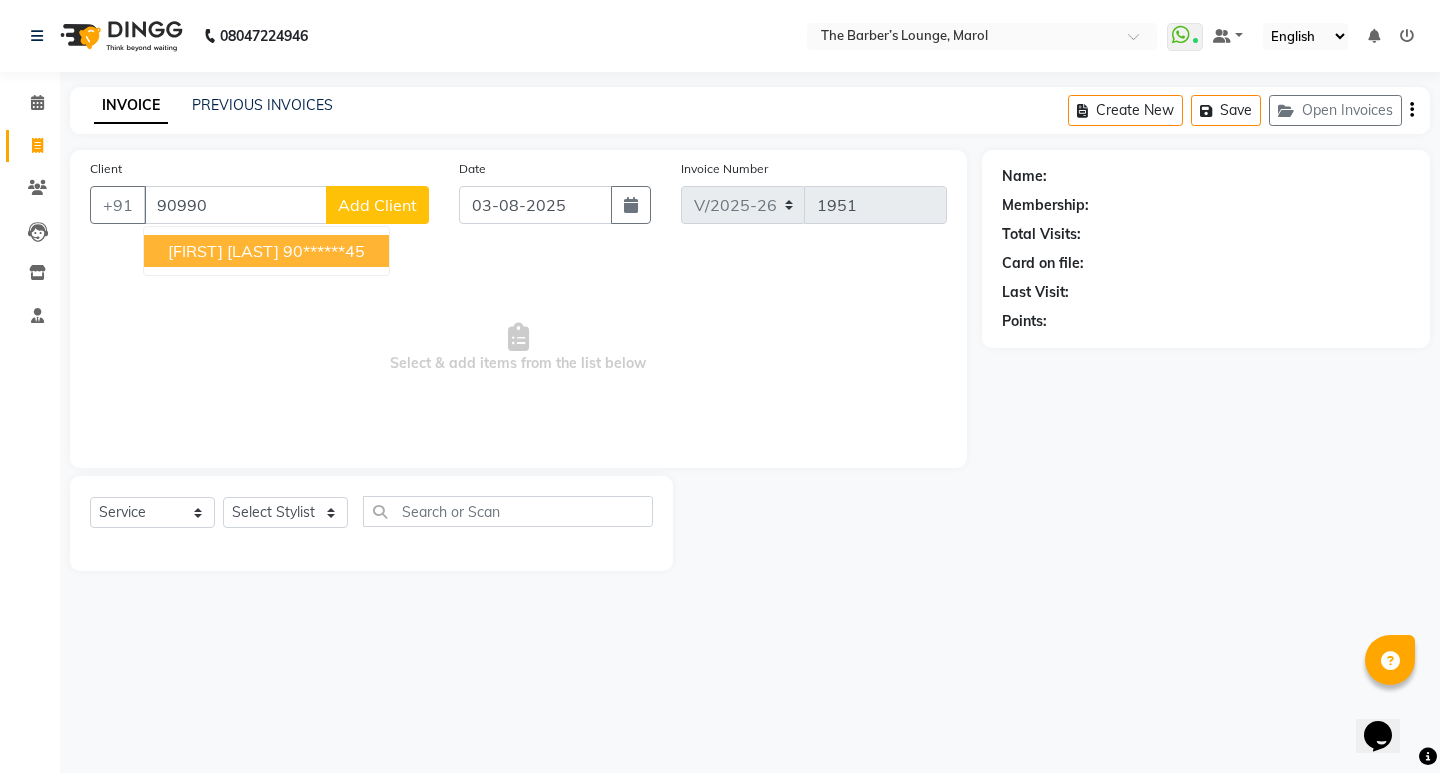 click on "[FIRST] [LAST]" at bounding box center [223, 251] 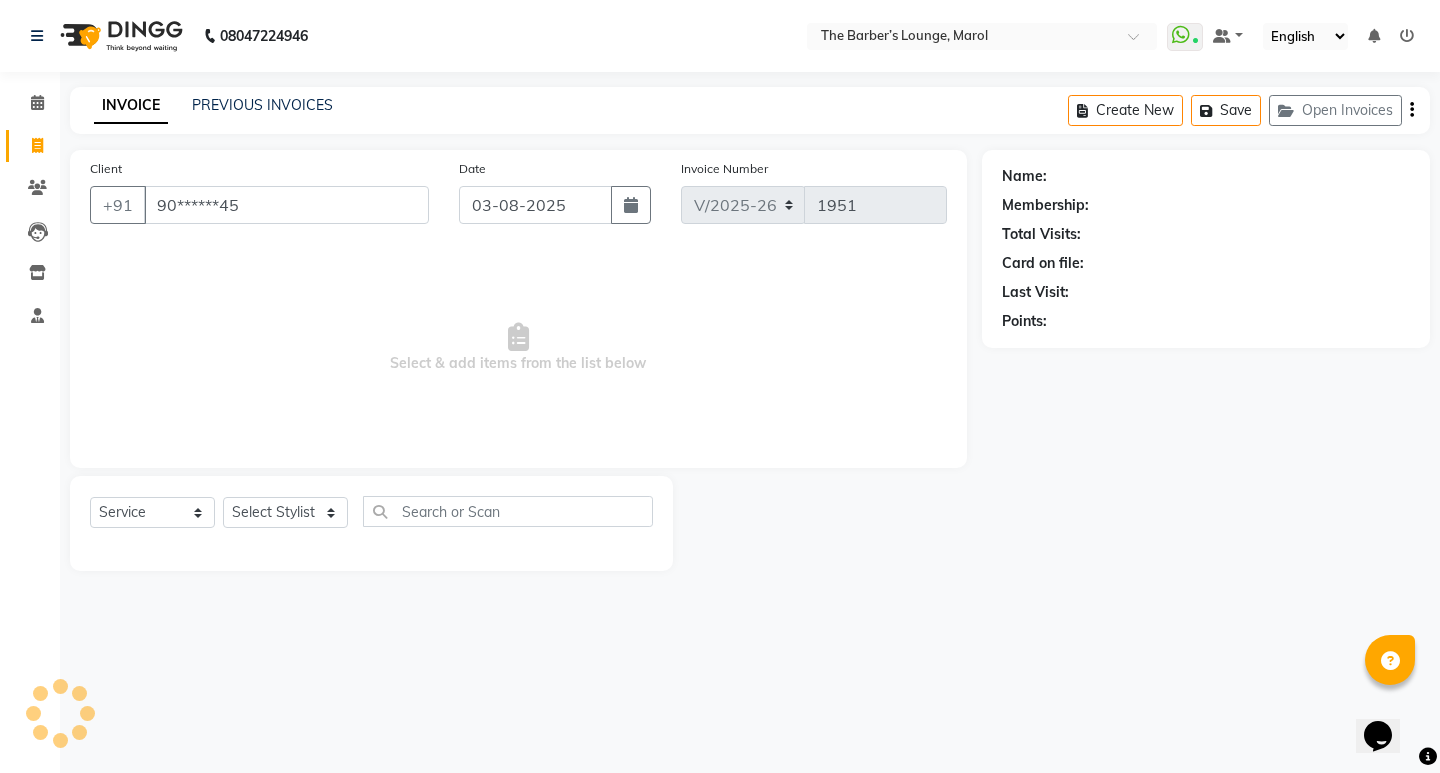 type on "90******45" 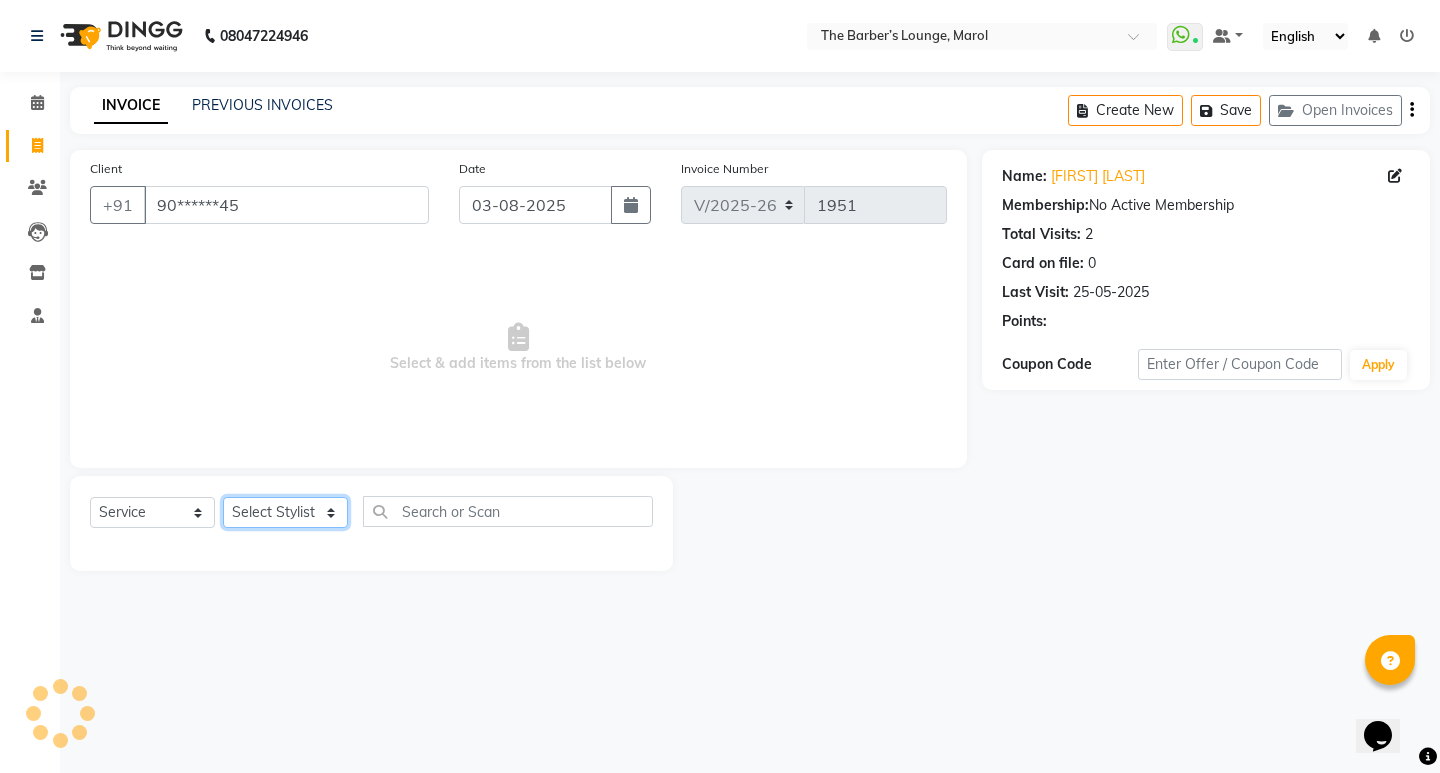click on "Select Stylist [FIRST] [FIRST] [LAST] [FIRST] [LAST] [FIRST] [LAST] [FIRST] [FIRST] [FIRST]" 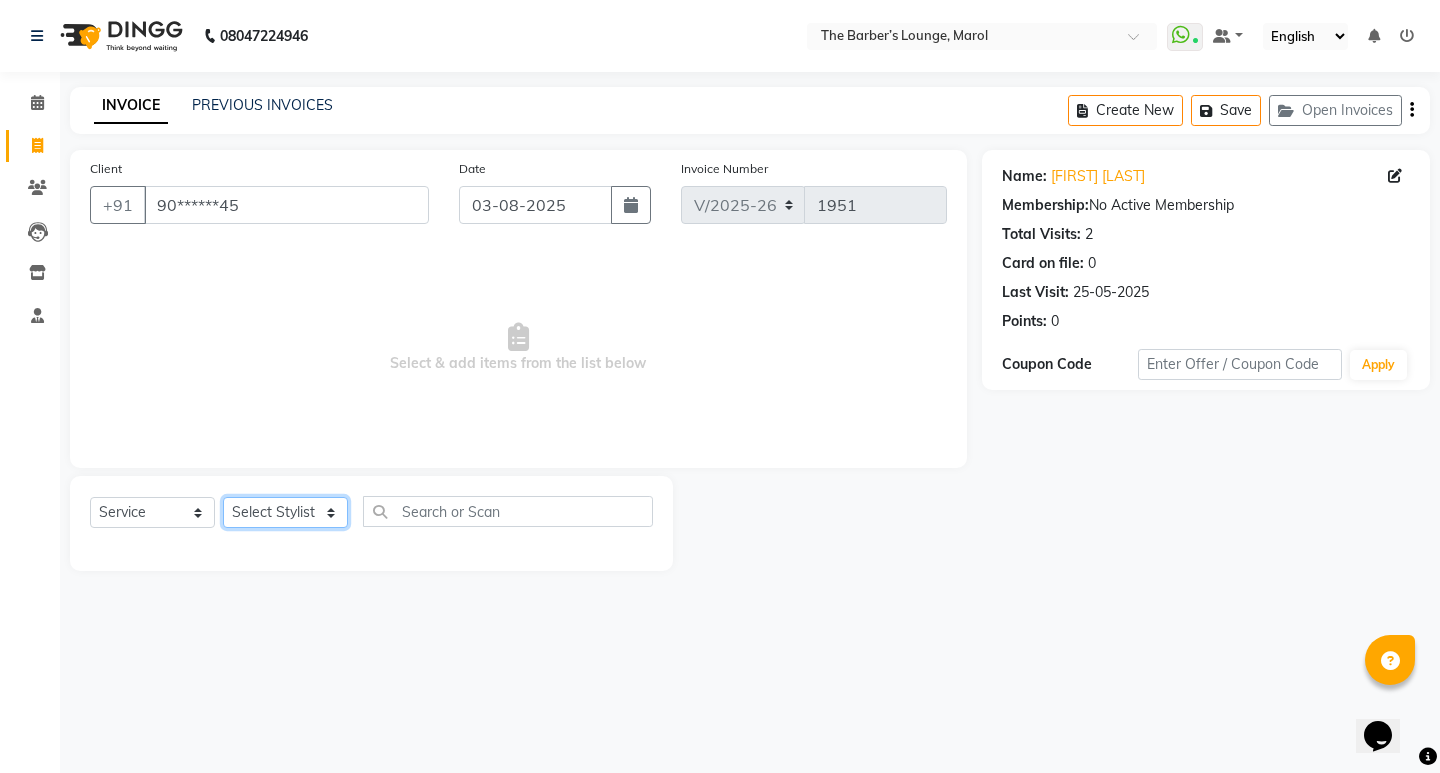 select on "62819" 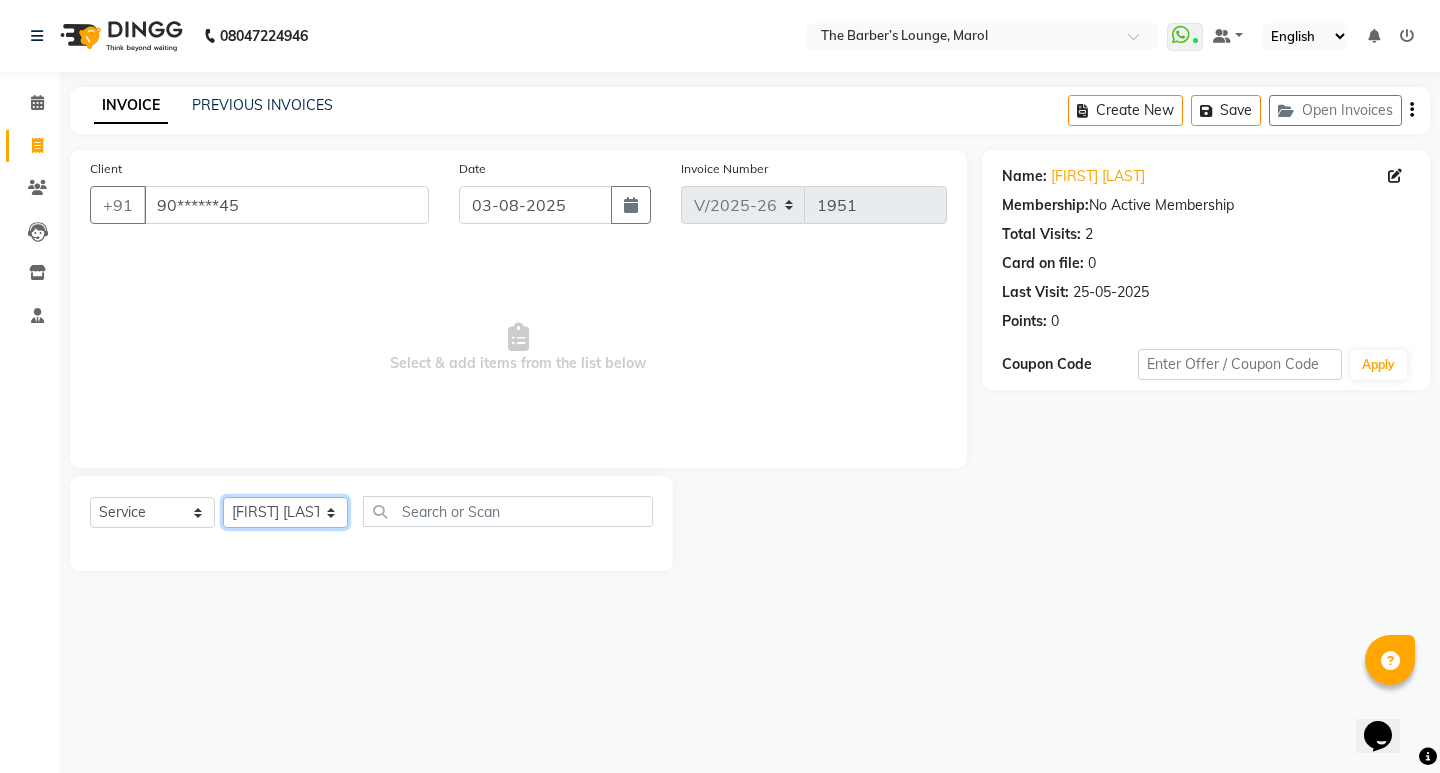 click on "Select Stylist [FIRST] [FIRST] [LAST] [FIRST] [LAST] [FIRST] [LAST] [FIRST] [FIRST] [FIRST]" 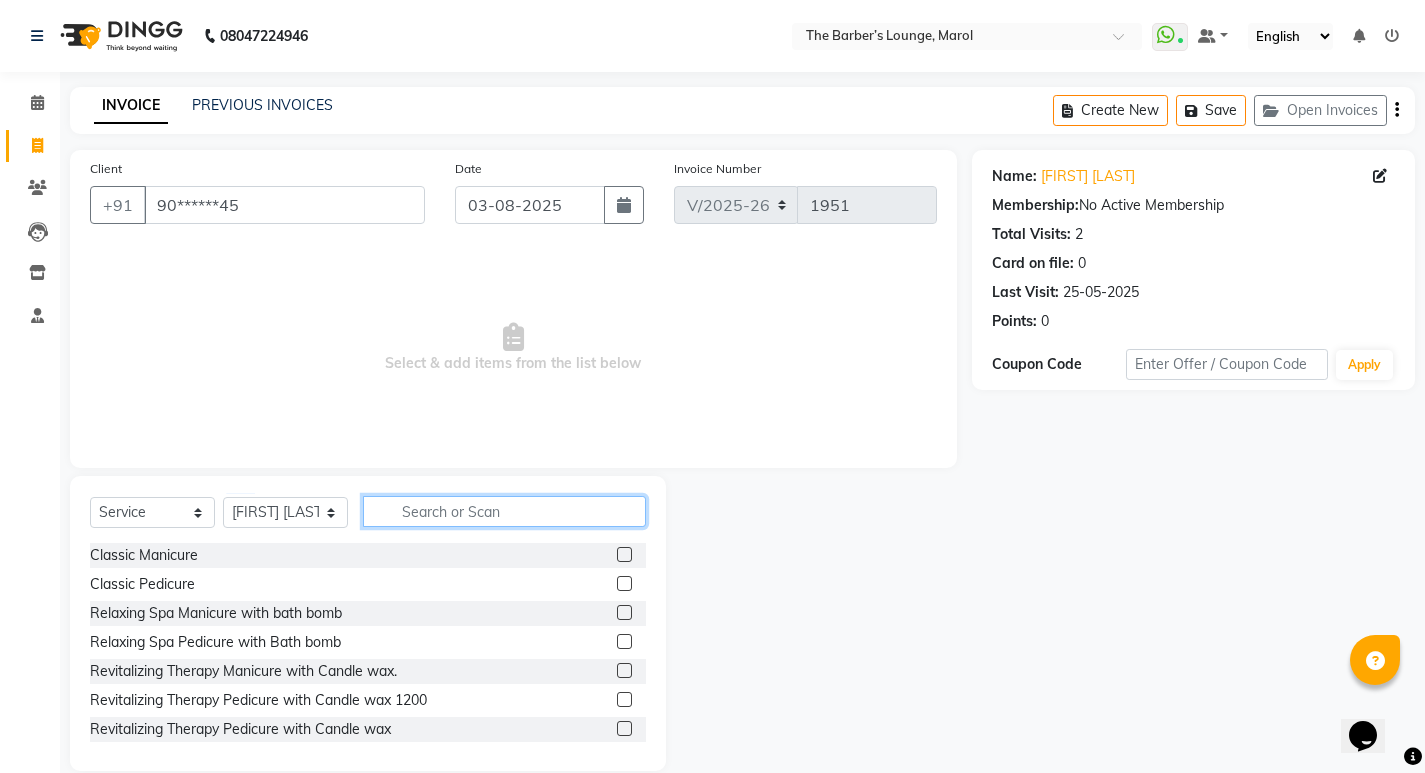 click 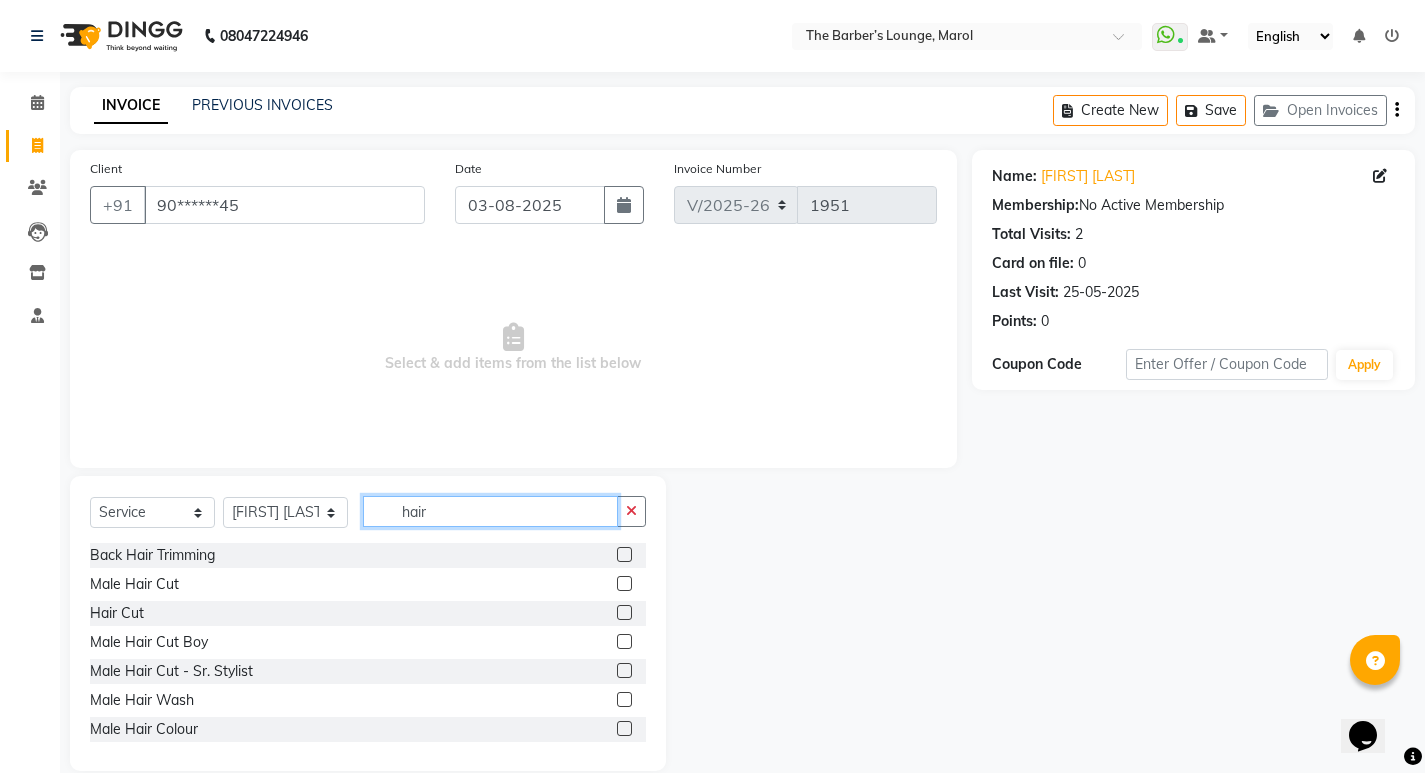 type on "hair" 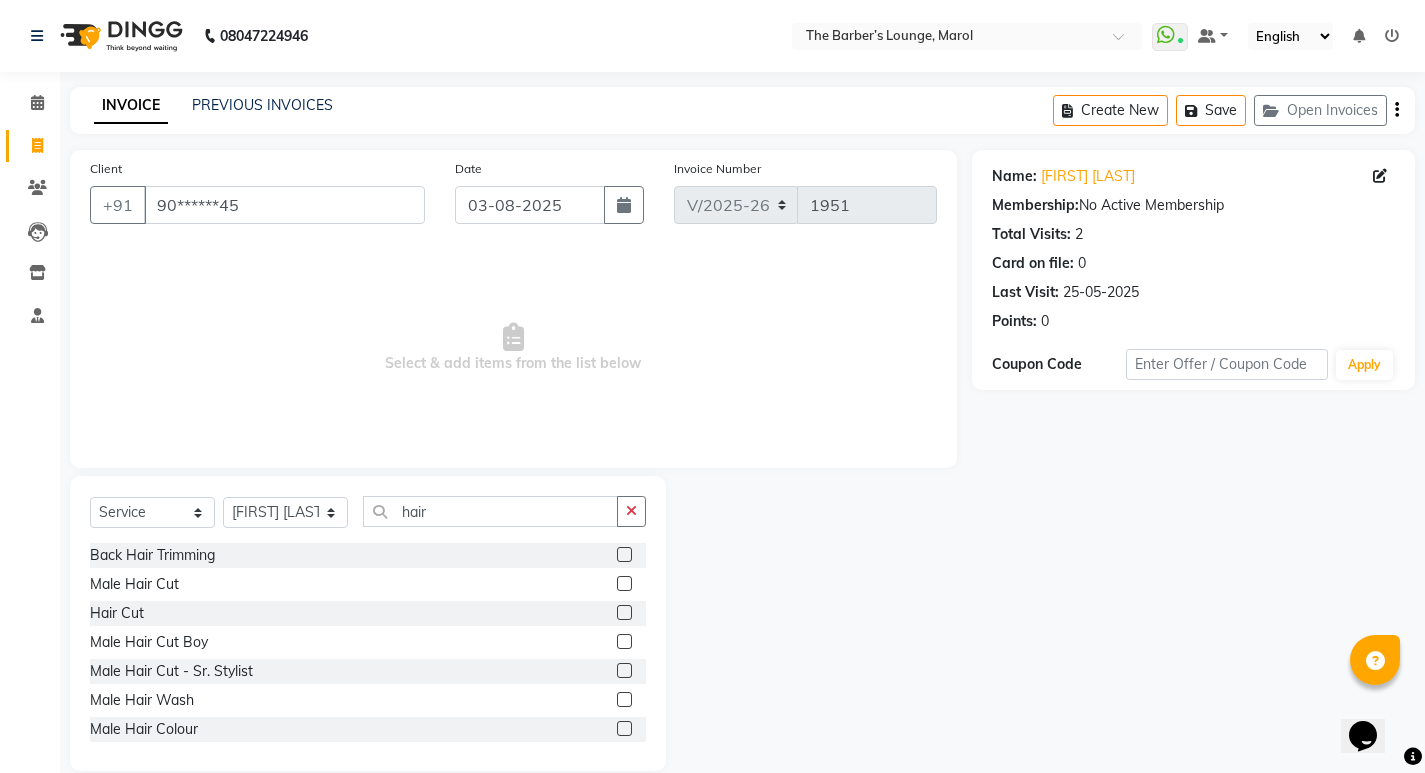 click 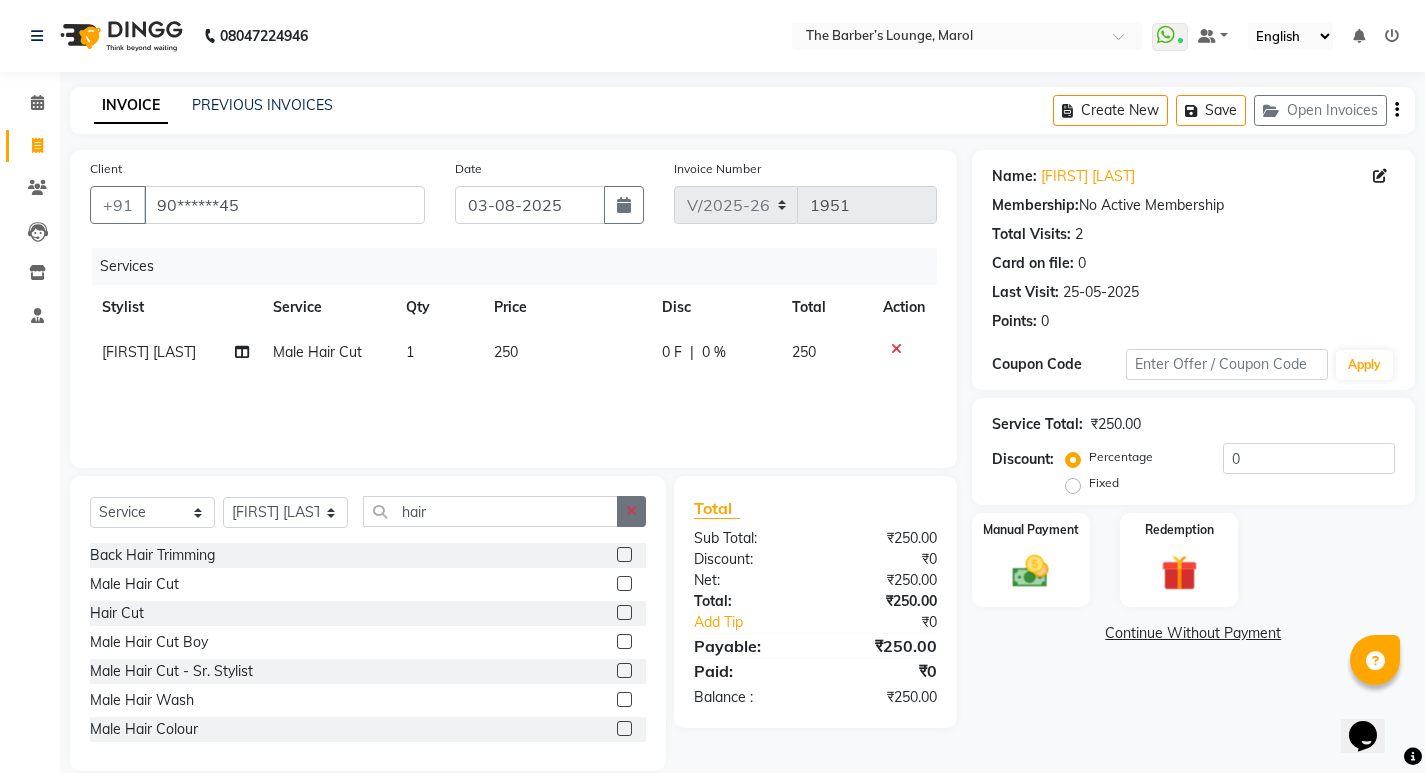 checkbox on "false" 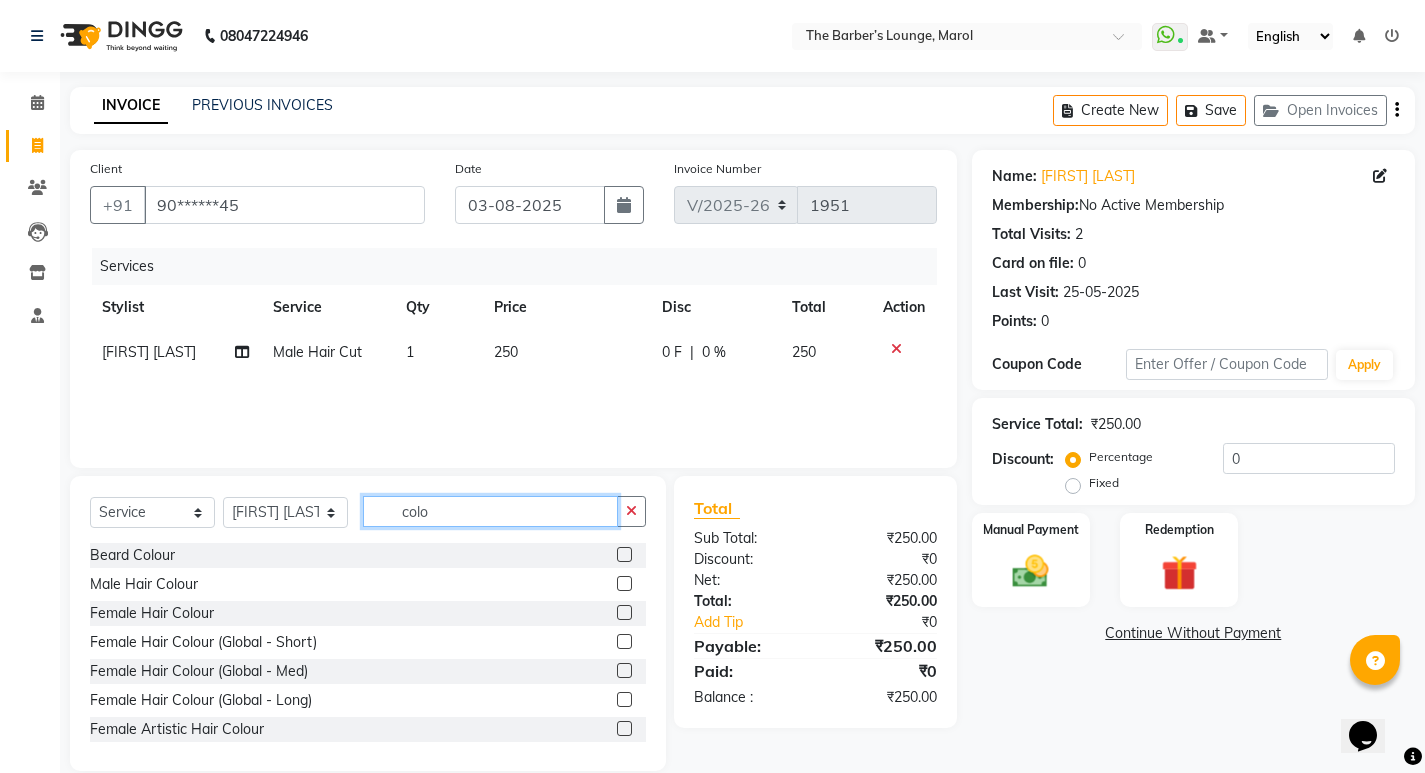 type on "colo" 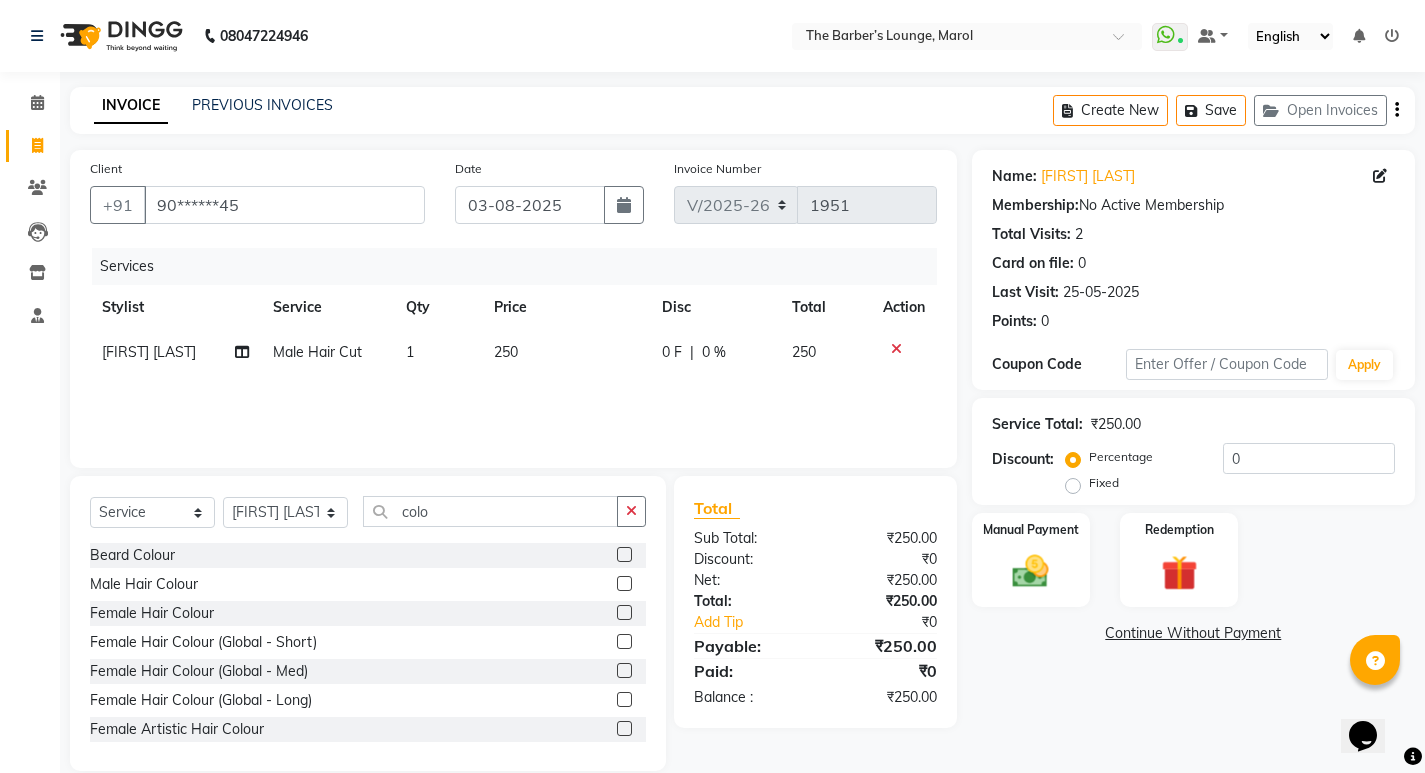 click 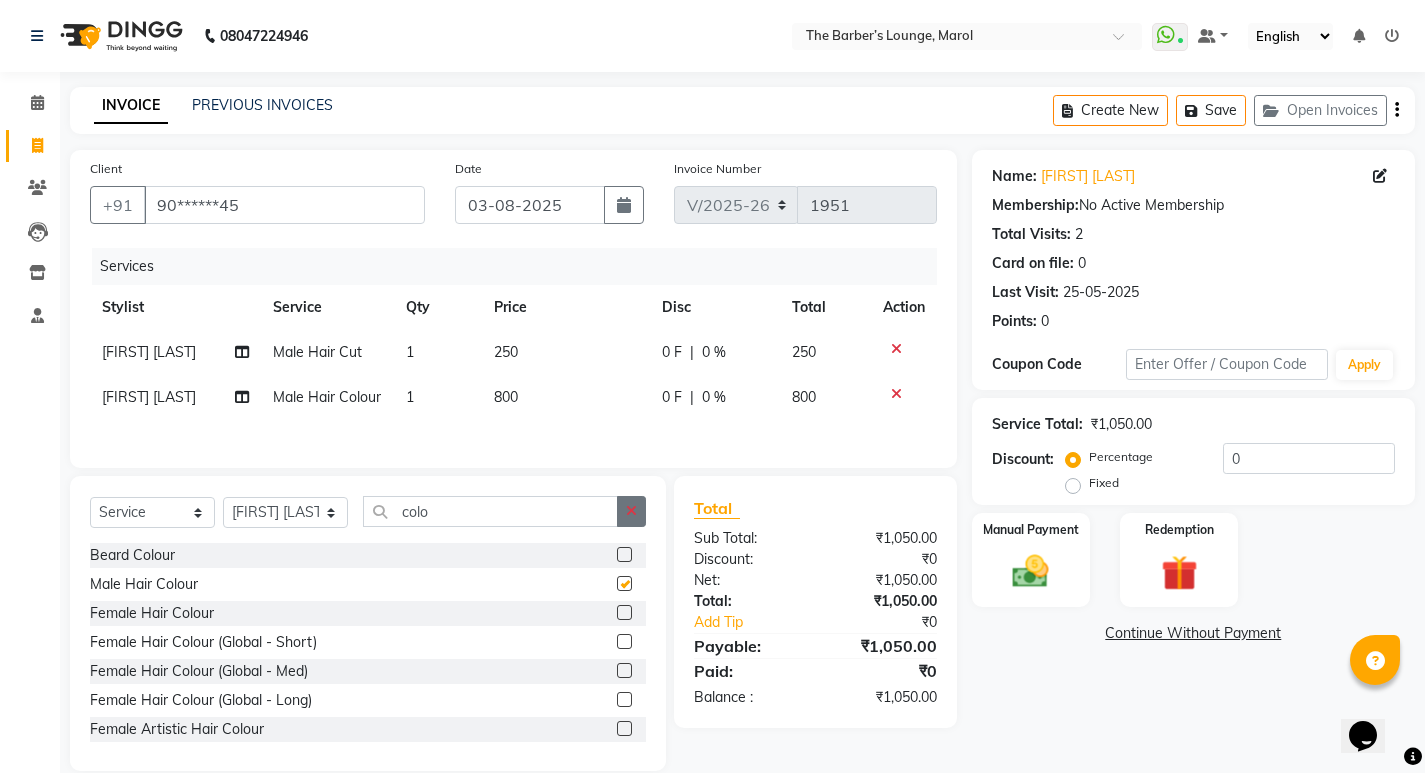 click 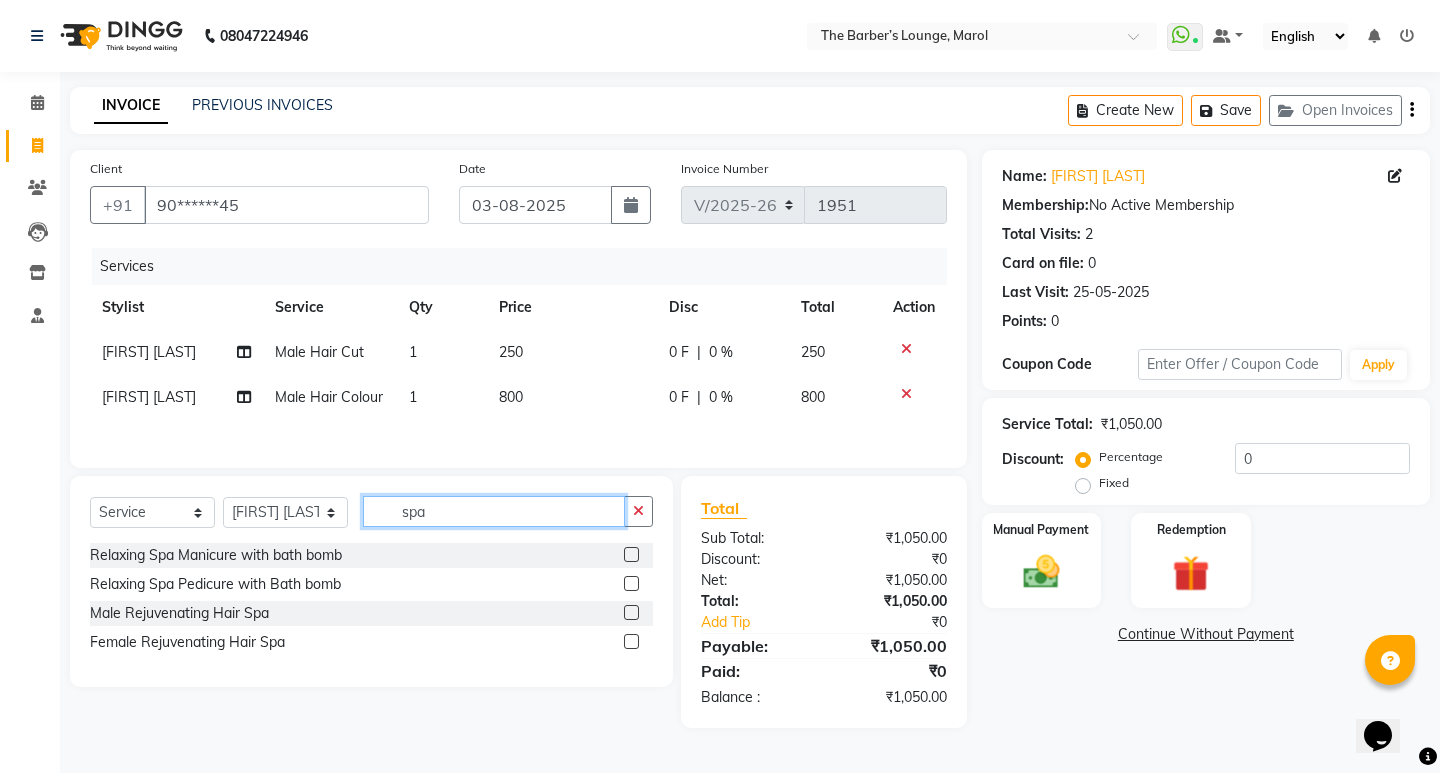 type on "spa" 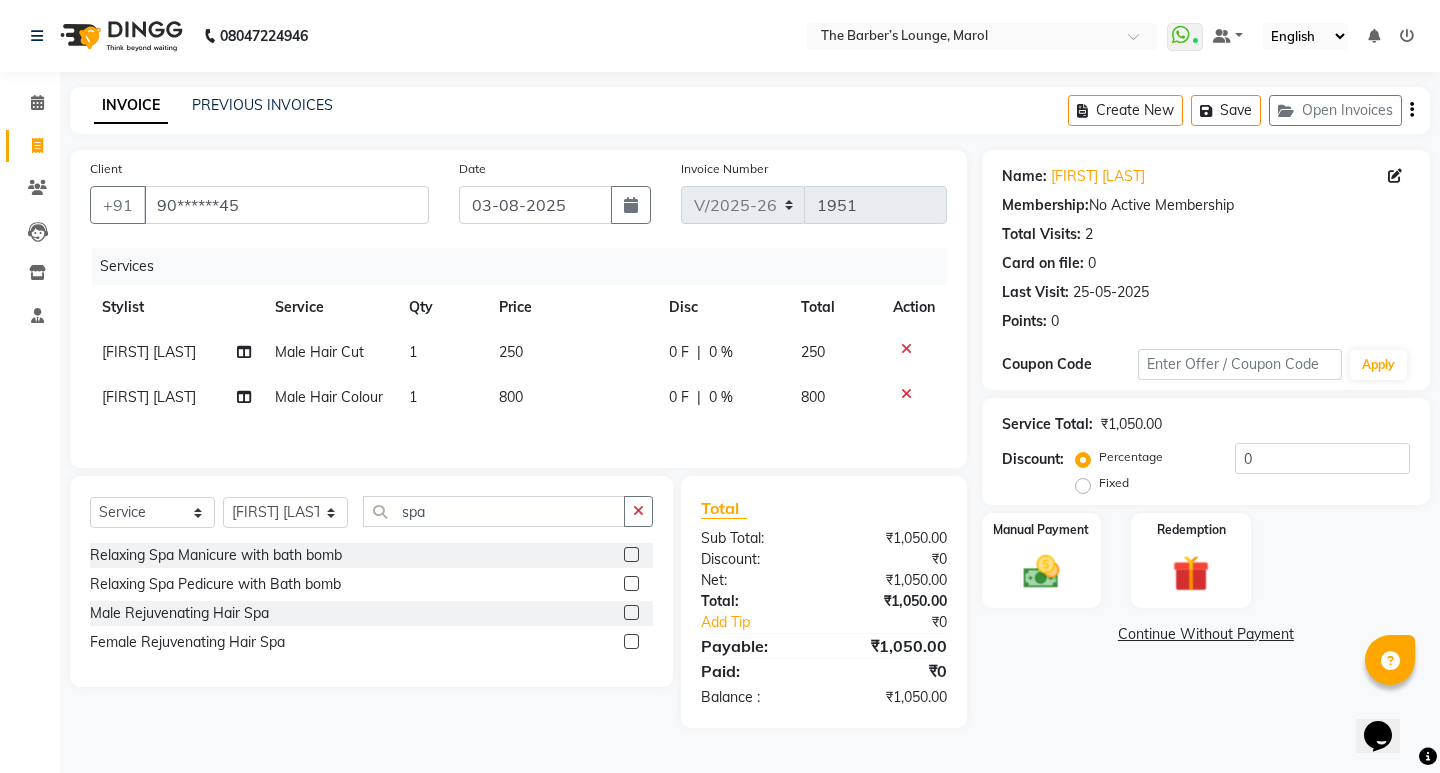click on "Male Rejuvenating Hair Spa" 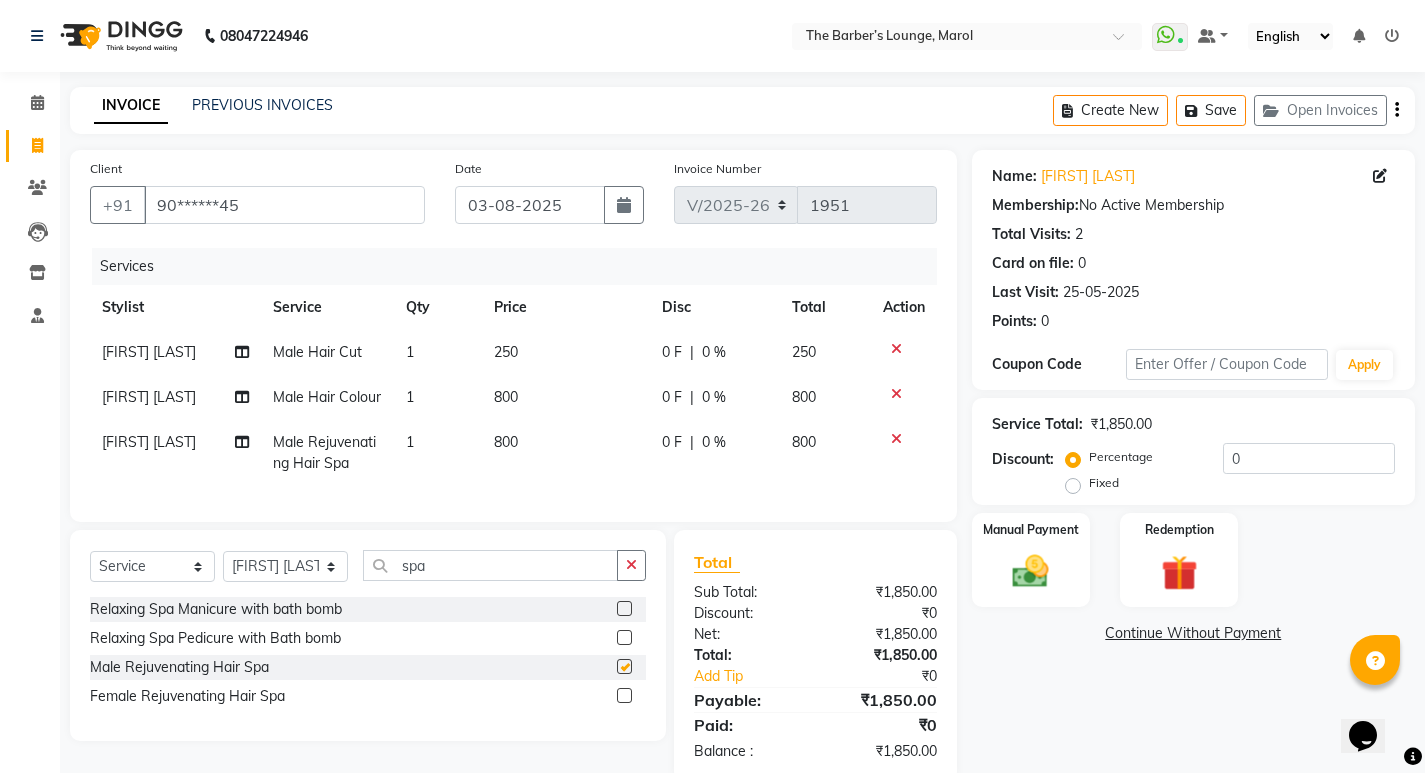 checkbox on "false" 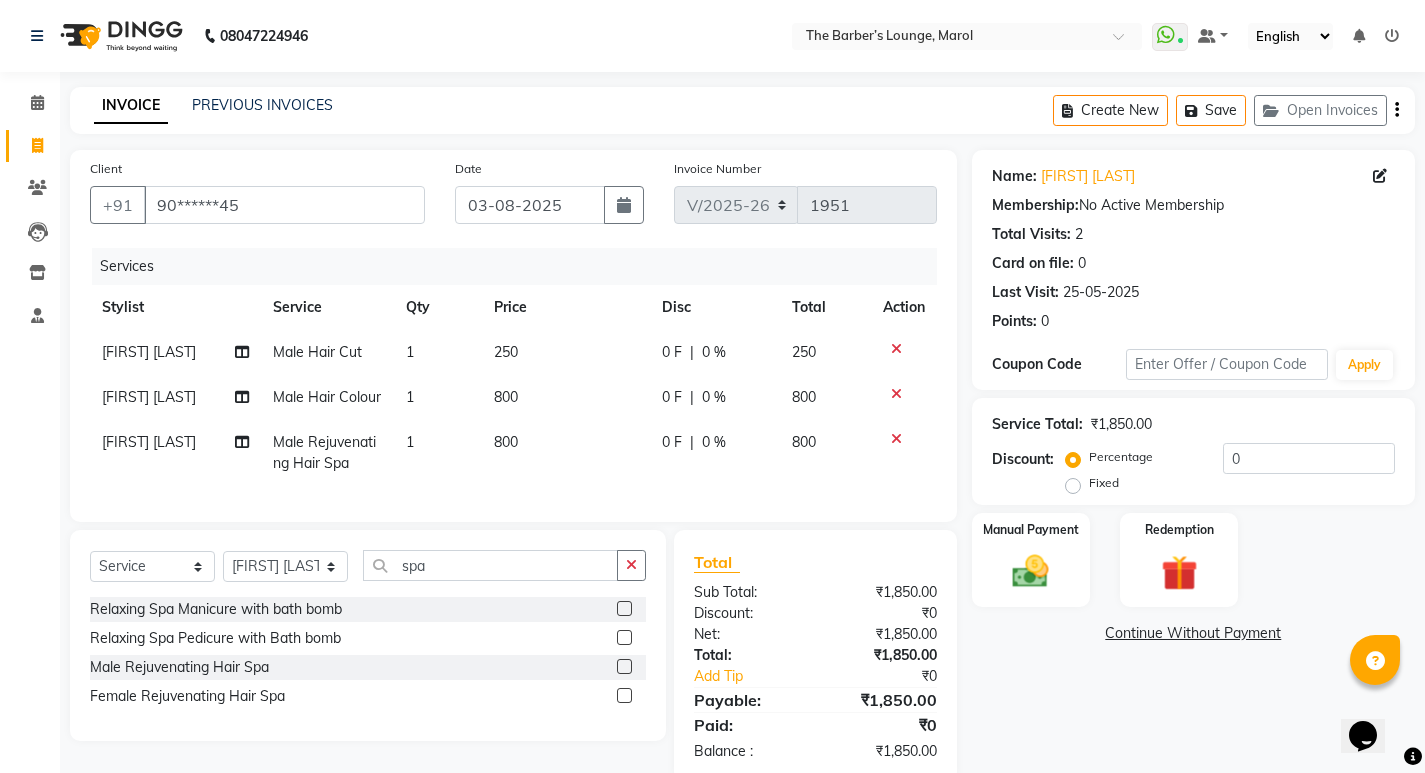 click on "800" 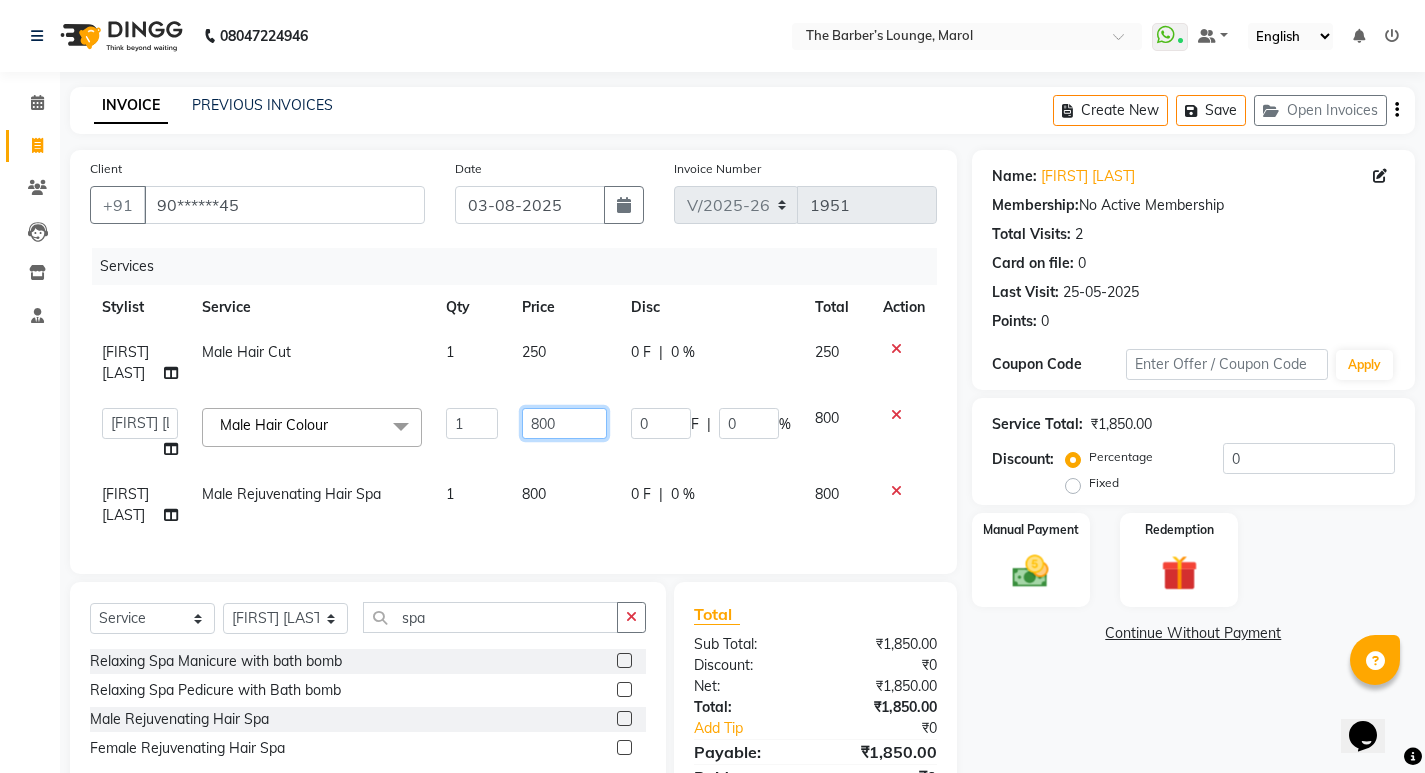 click on "800" 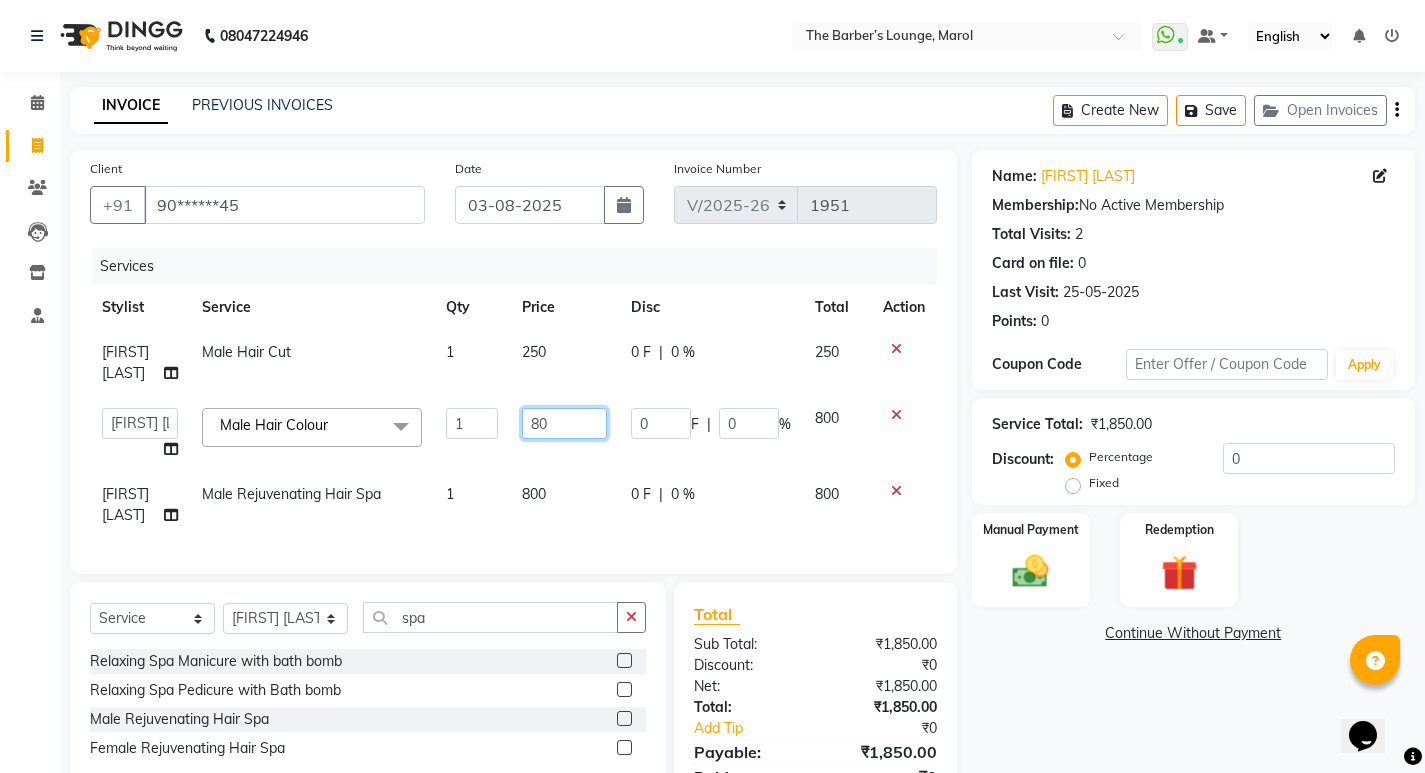 type on "8" 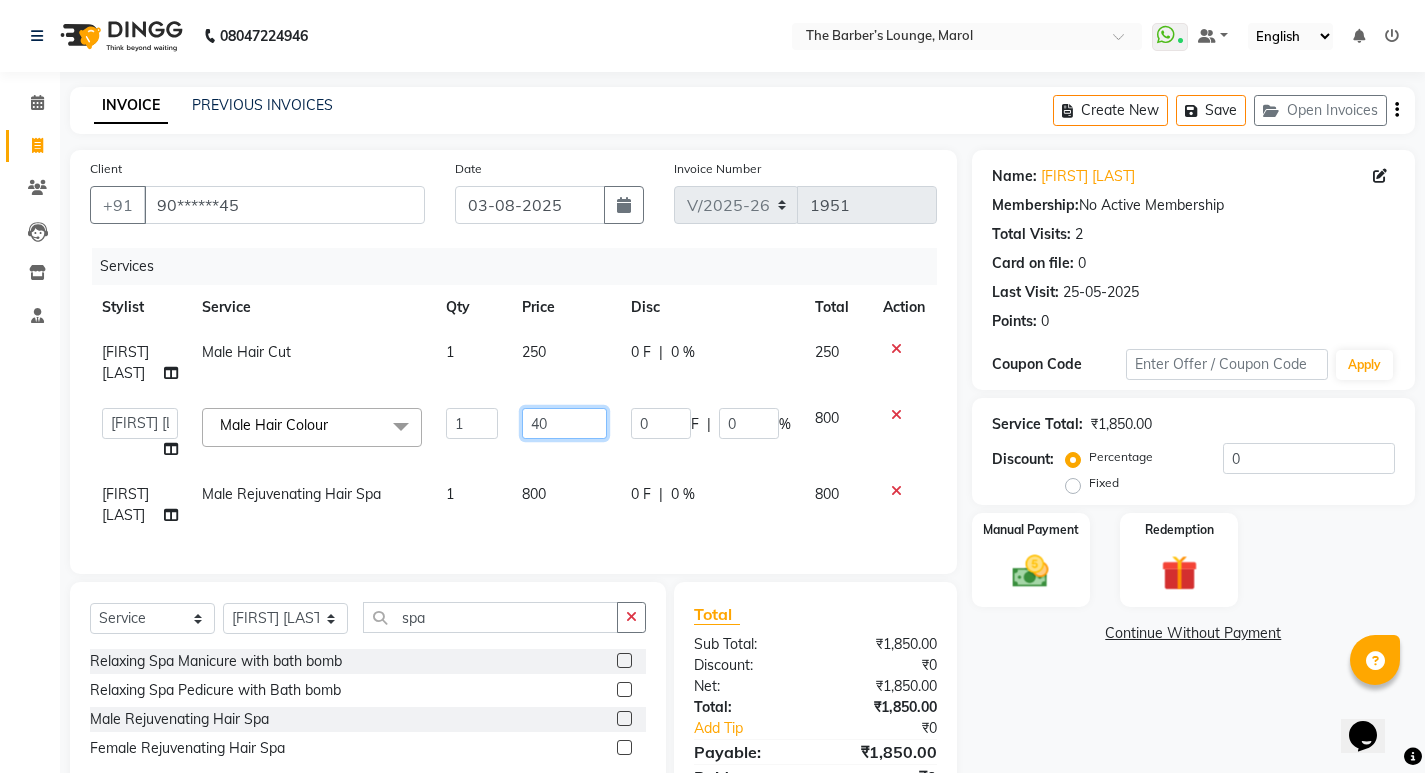 type on "400" 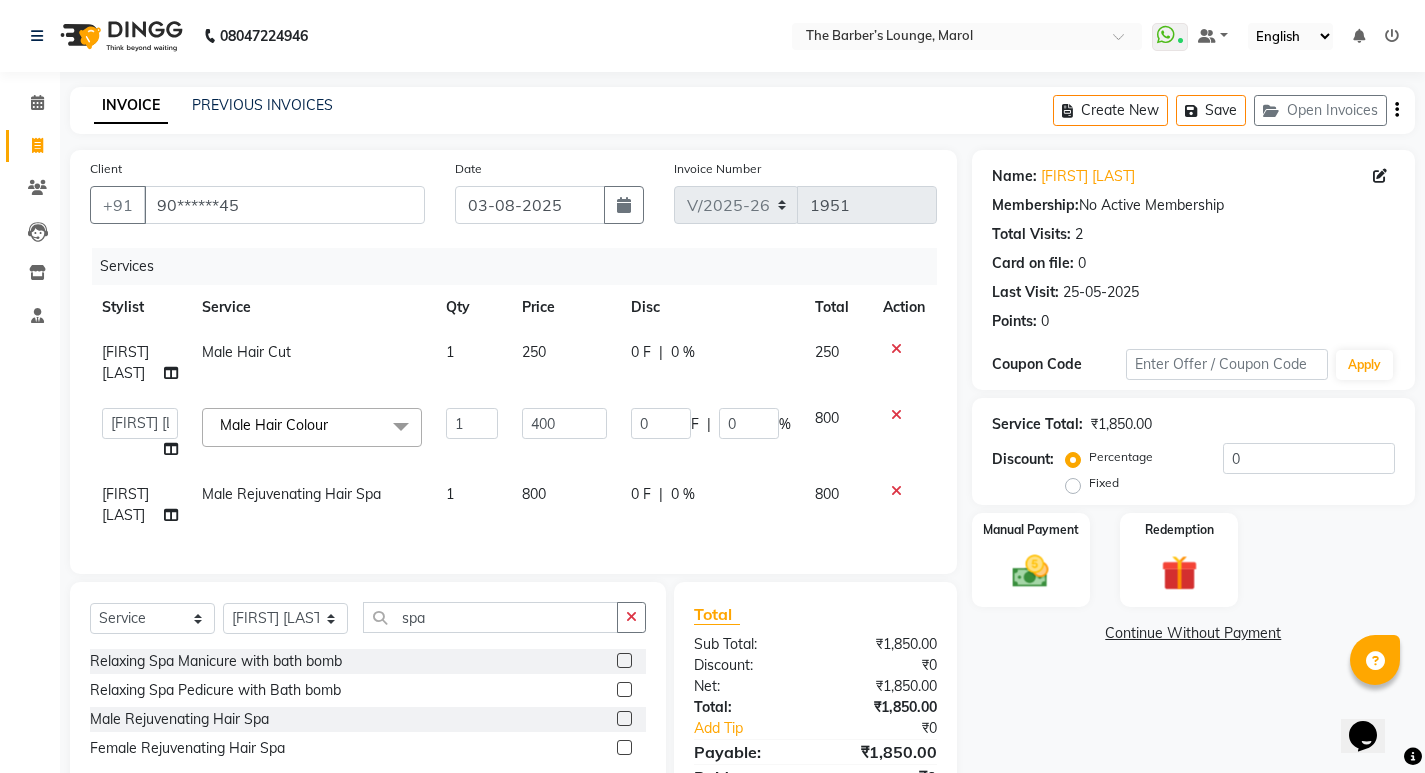 click on "Services Stylist Service Qty Price Disc Total Action [FIRST] [LAST] Male Hair Cut 1 250 0 F | 0 % 250  [FIRST]   [FIRST] [LAST]   [FIRST] [LAST]   [FIRST] [LAST]   [FIRST]   [FIRST]   [FIRST]  Male Hair Colour  x Classic Manicure Classic Pedicure Relaxing Spa Manicure with bath bomb Relaxing Spa Pedicure with Bath bomb Revitalizing Therapy Manicure with Candle wax. Revitalizing Therapy Pedicure with Candle wax  1200 Revitalizing Therapy Pedicure with Candle wax Head Massage Male Head Massage Female Beard Colour Face Massage Foot Massage Back Hair Trimming Nail Cutting Hands Dtan Legs Dtan Threading Upper Lip Threading Chin Threading Forehead Threading Sidelocks Threading Eyebrows Tan Erase Therapy Illuminating D-Tan with LED Mask Express Glow Cleanse Basic Radiance Cleanup Deep Radiance Cleanup Basic Revitalizing Facial Electro-Radiance Treatment Galvanizing Facial Revitalizing Body Polish Holistic Body Massage Eye Massage Full Body Therapy Full Hands Full Legs Back Massage Waxing (Bead Wax) Upper Lip Hair Cut 1" 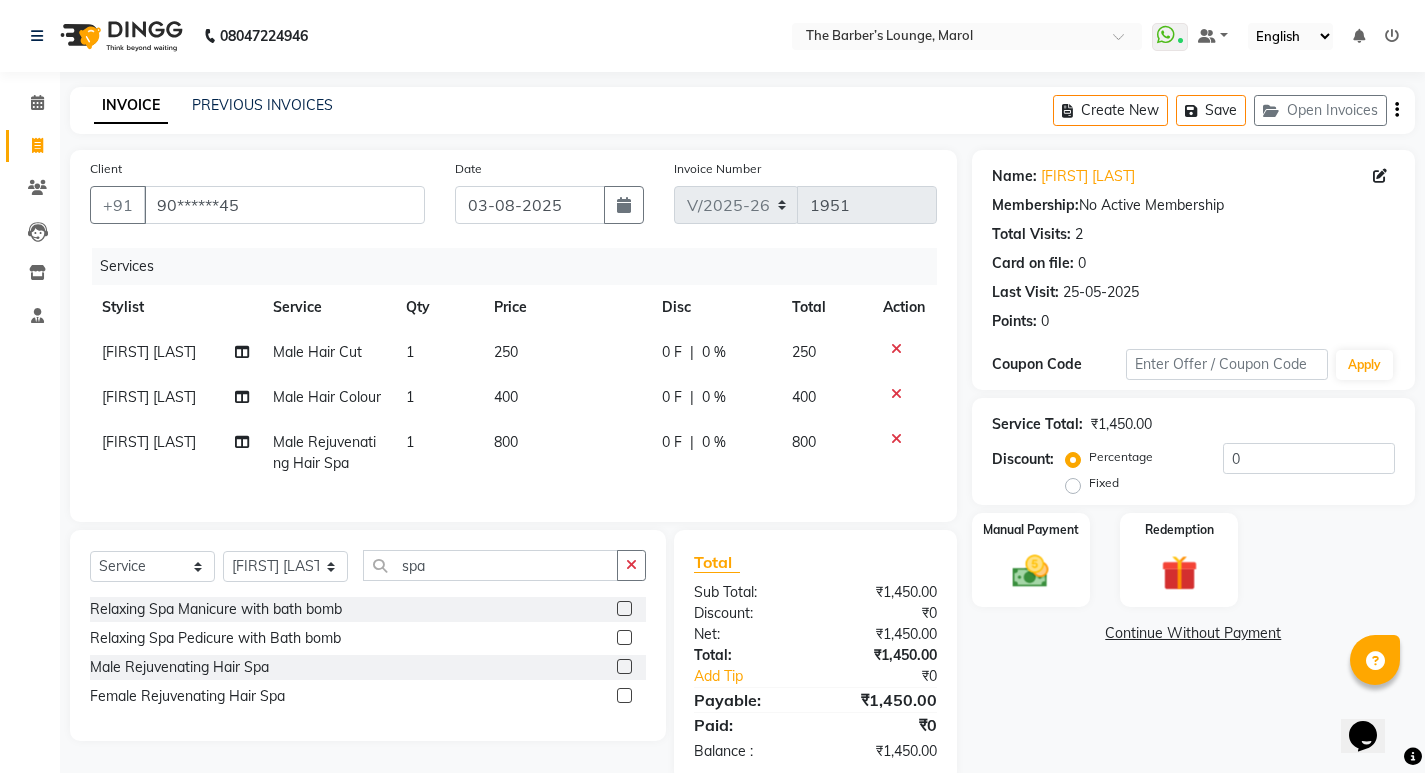 click on "800" 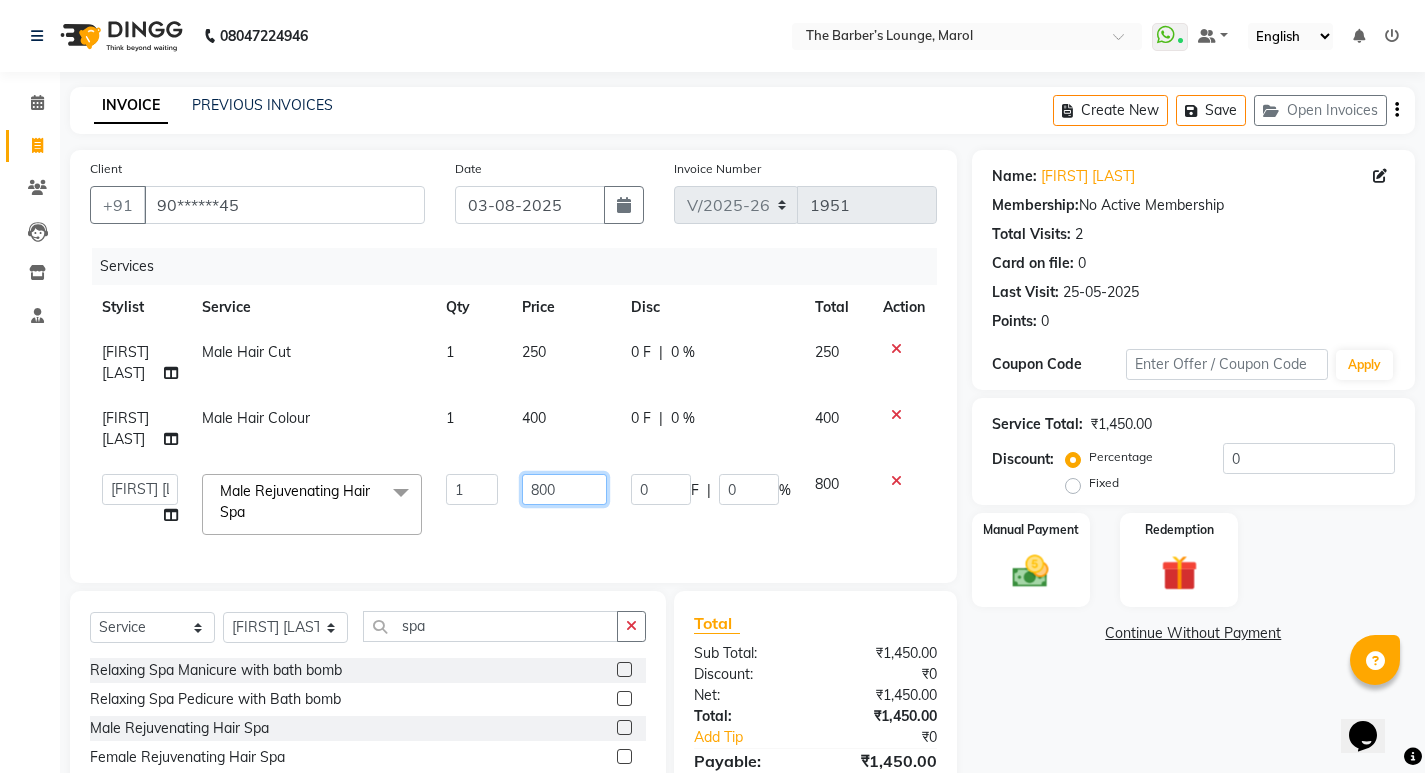click on "800" 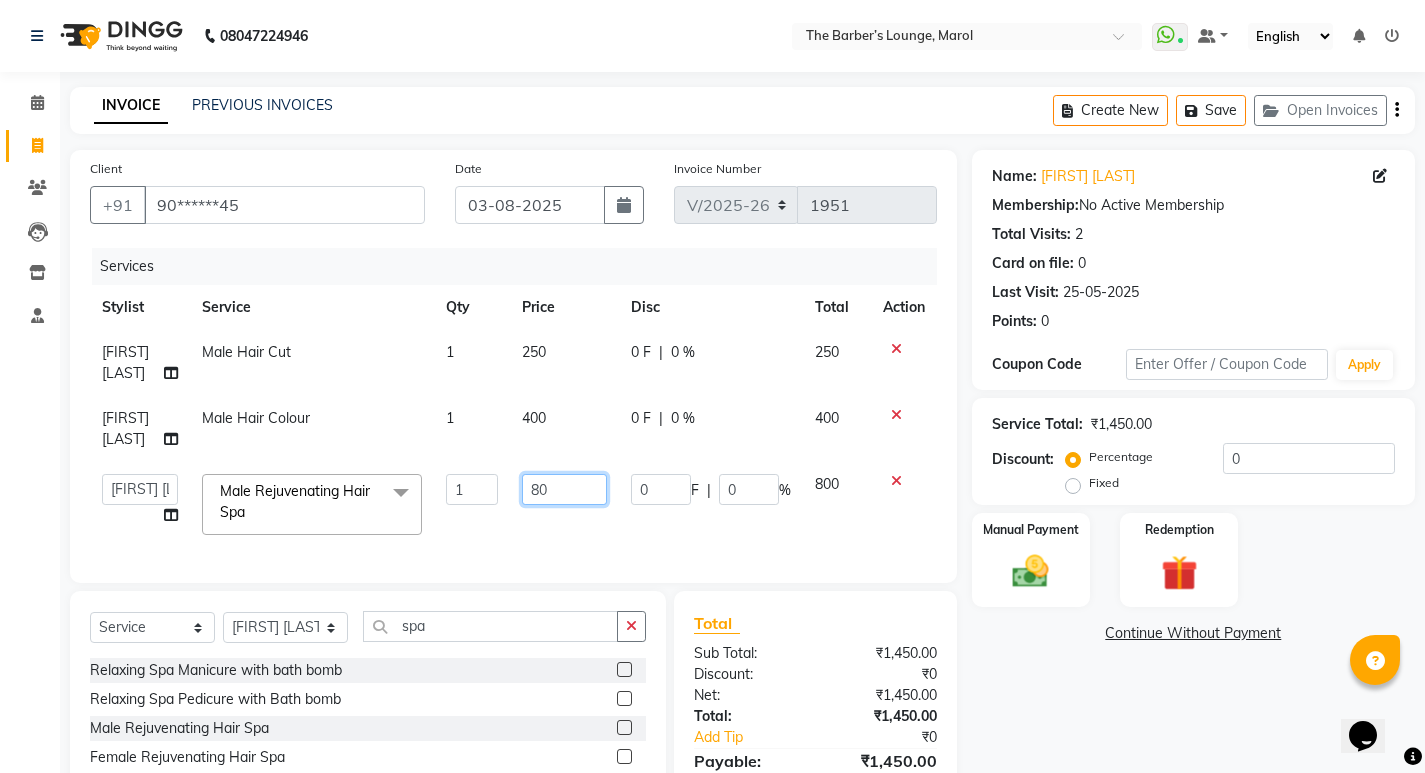 type on "8" 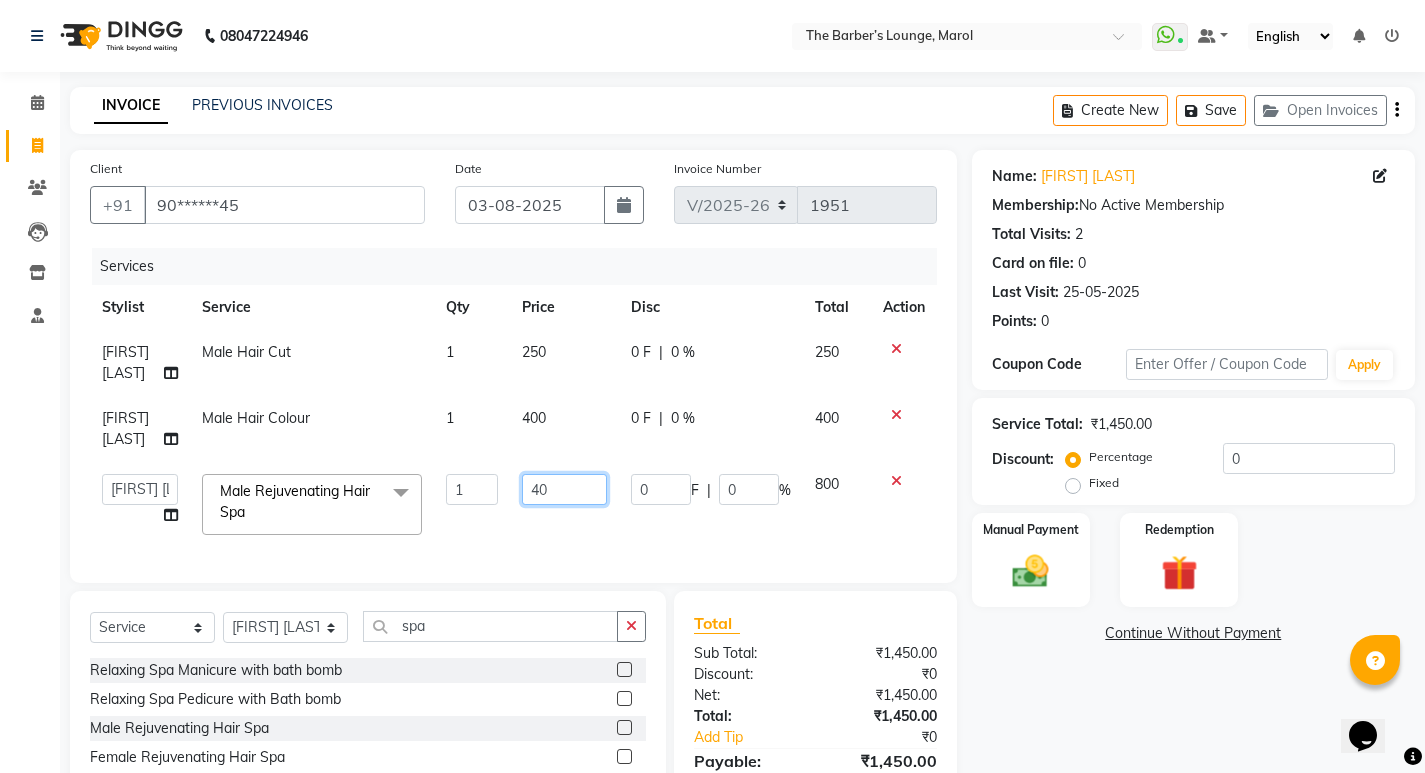 type on "400" 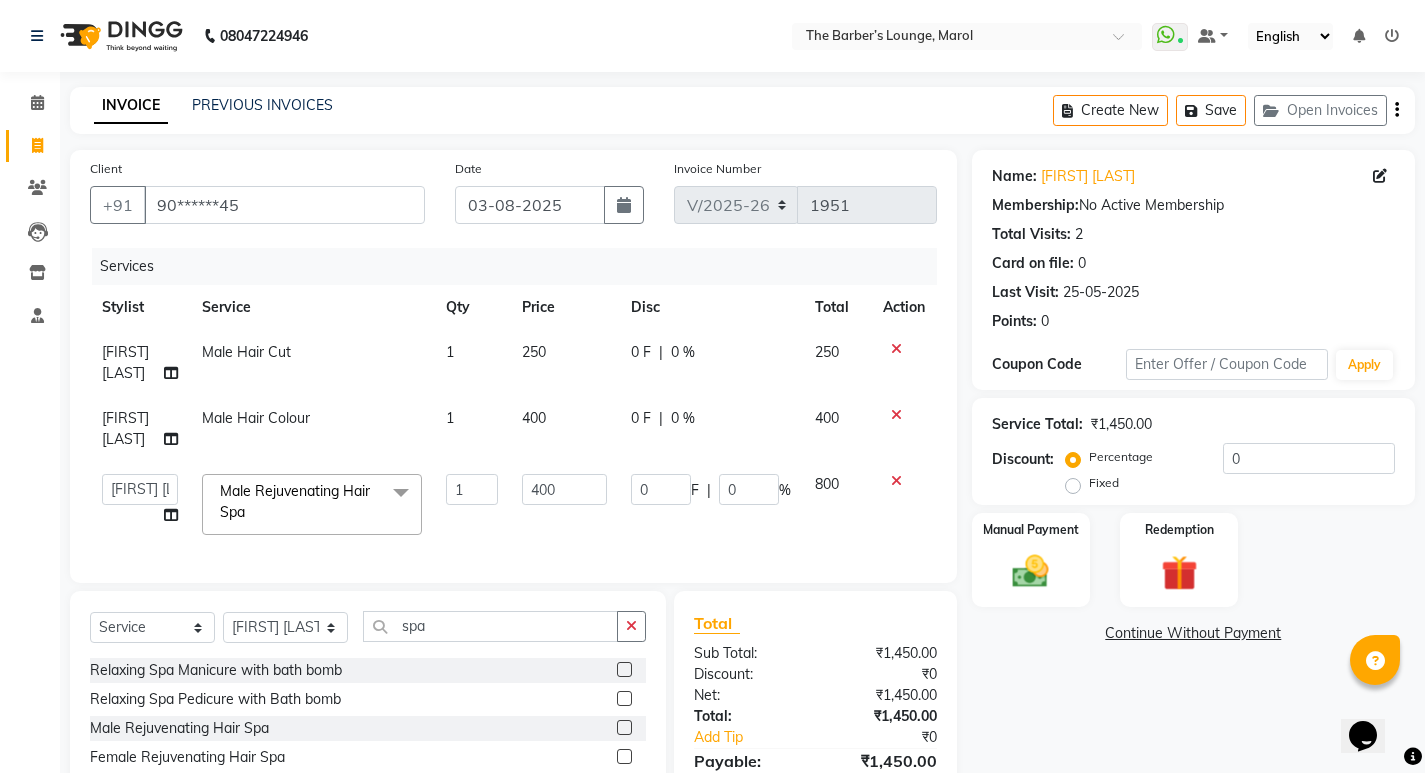 click on "Client +91 [PHONE] Date [DATE] Invoice Number V/2025 V/2025-26 1951 Services Stylist Service Qty Price Disc Total Action [FIRST] [LAST] Male Hair Cut 1 250 0 F | 0 % 250 [FIRST] [LAST] Male Hair Colour 1 400 0 F | 0 % 400  [FIRST]   [FIRST] [LAST]   [FIRST] [LAST]   [FIRST] [LAST]   [FIRST]   [FIRST]   [FIRST]  Male Rejuvenating Hair Spa  x Classic Manicure Classic Pedicure Relaxing Spa Manicure with bath bomb Relaxing Spa Pedicure with Bath bomb Revitalizing Therapy Manicure with Candle wax. Revitalizing Therapy Pedicure with Candle wax  1200 Revitalizing Therapy Pedicure with Candle wax Head Massage Male Head Massage Female Beard Colour Face Massage Foot Massage Back Hair Trimming Nail Cutting Hands Dtan Legs Dtan Threading Upper Lip Threading Chin Threading Forehead Threading Sidelocks Threading Eyebrows Tan Erase Therapy Illuminating D-Tan with LED Mask Express Glow Cleanse Basic Radiance Cleanup Deep Radiance Cleanup Basic Revitalizing Facial Electro-Radiance Treatment Galvanizing Facial Eye Massage 1" 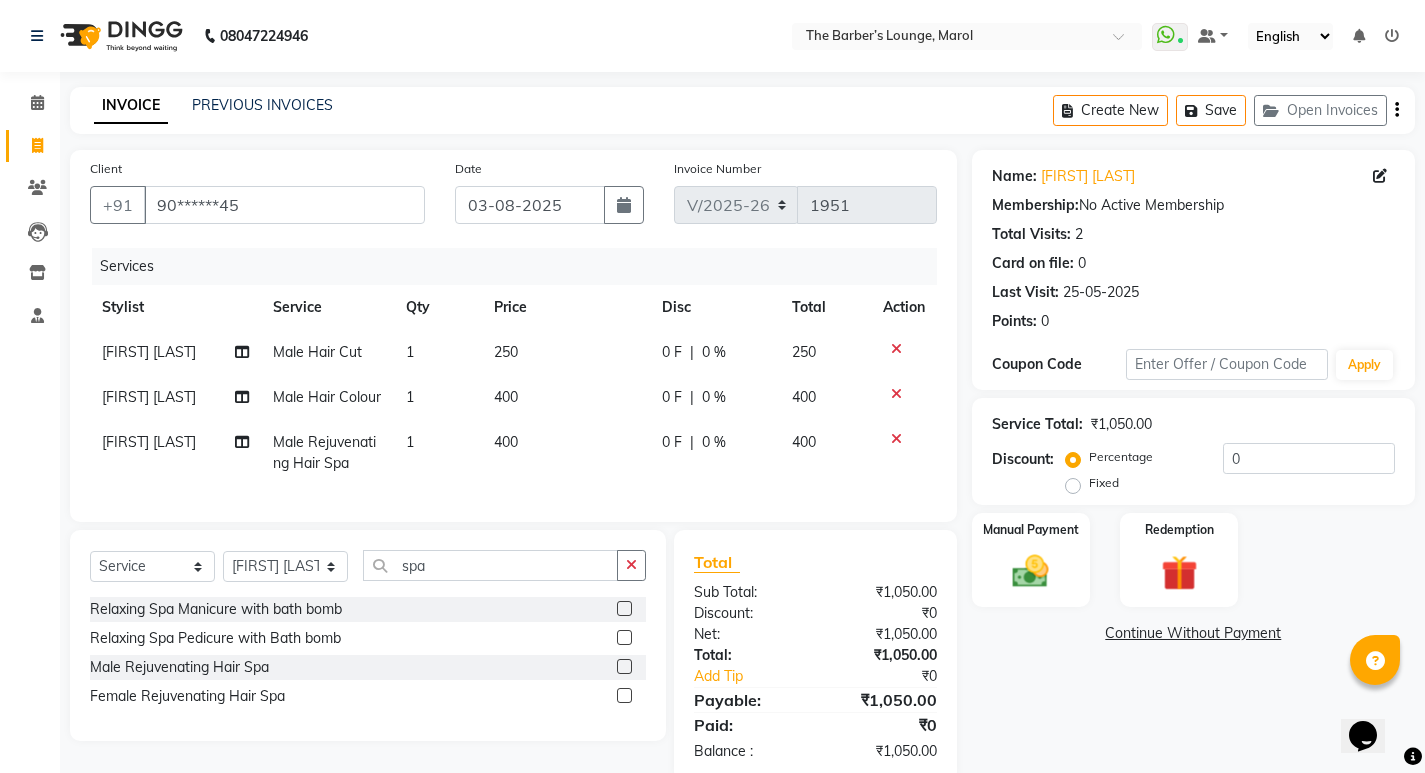 click on "400" 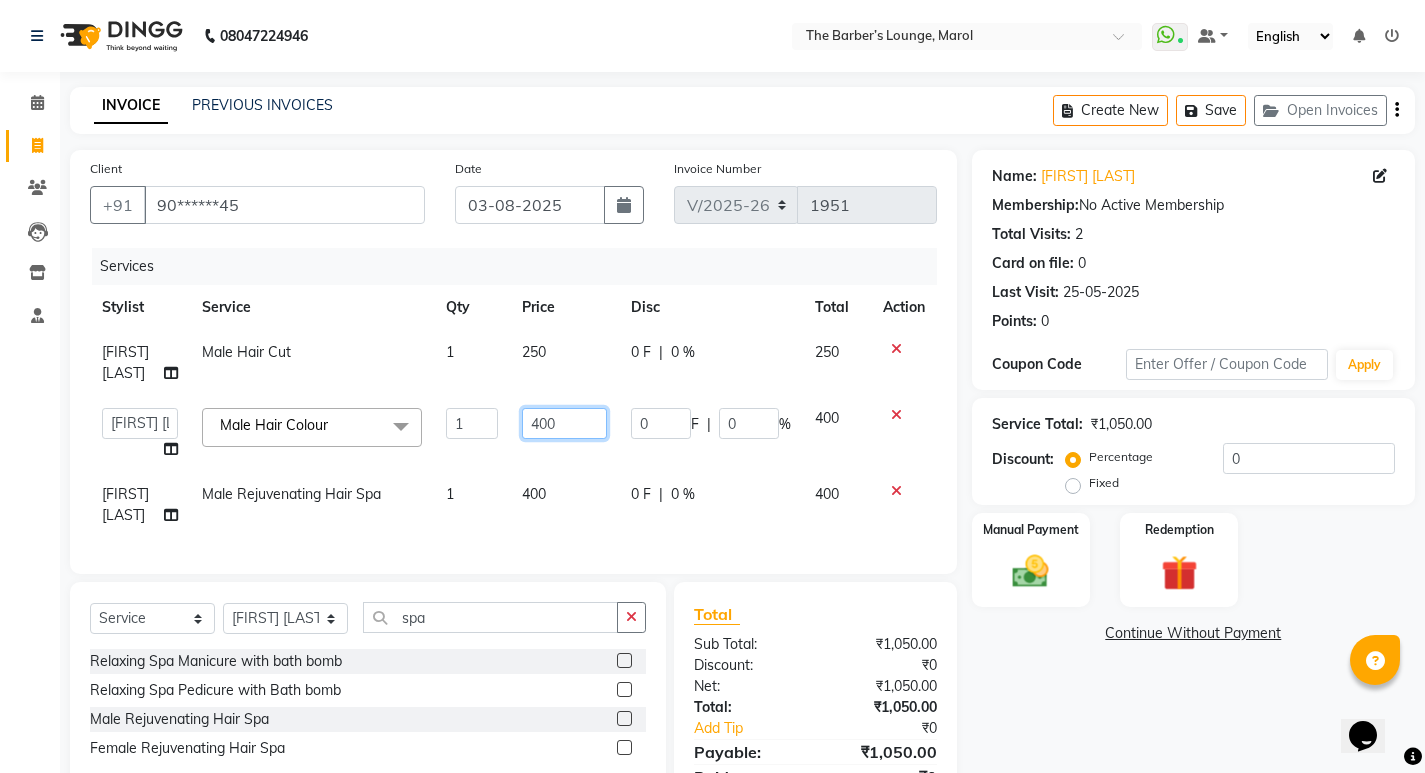 click on "400" 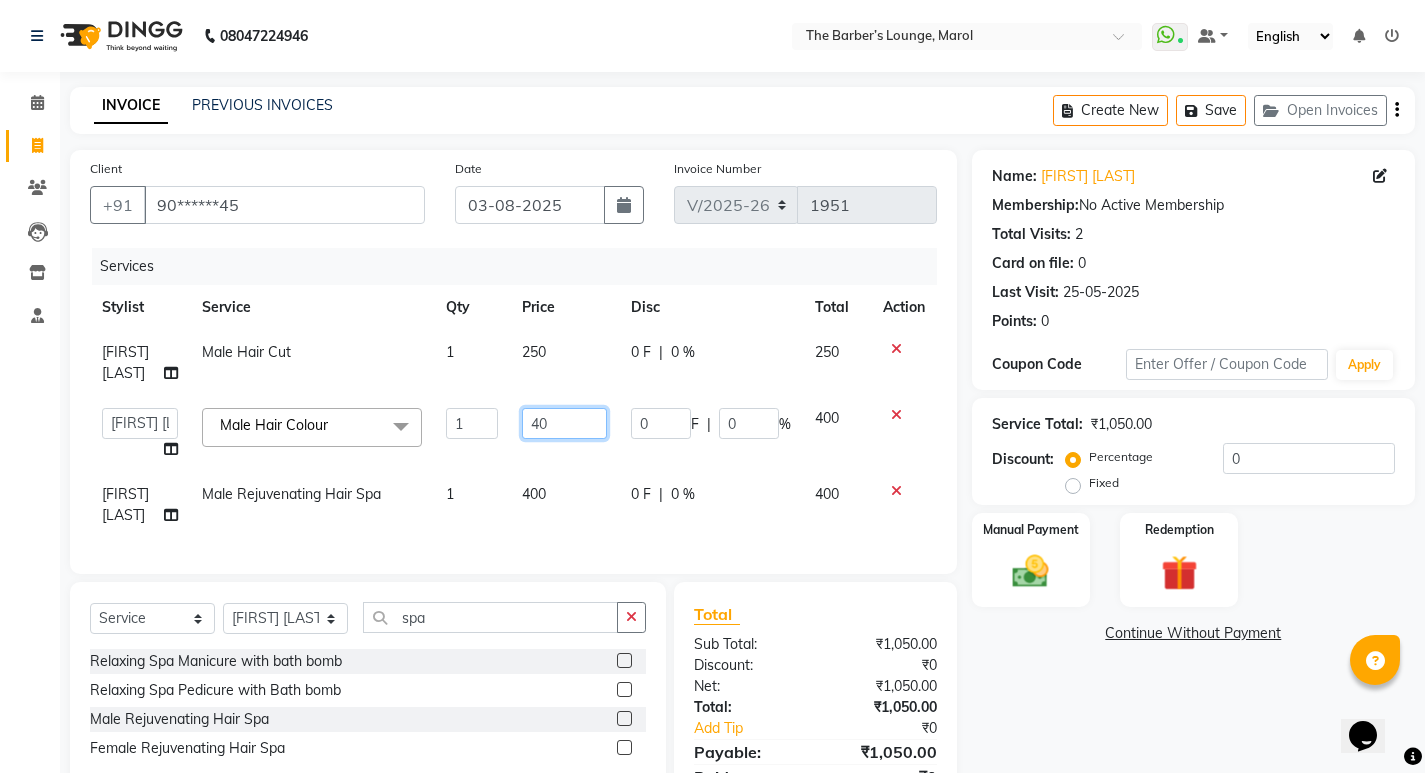type on "4" 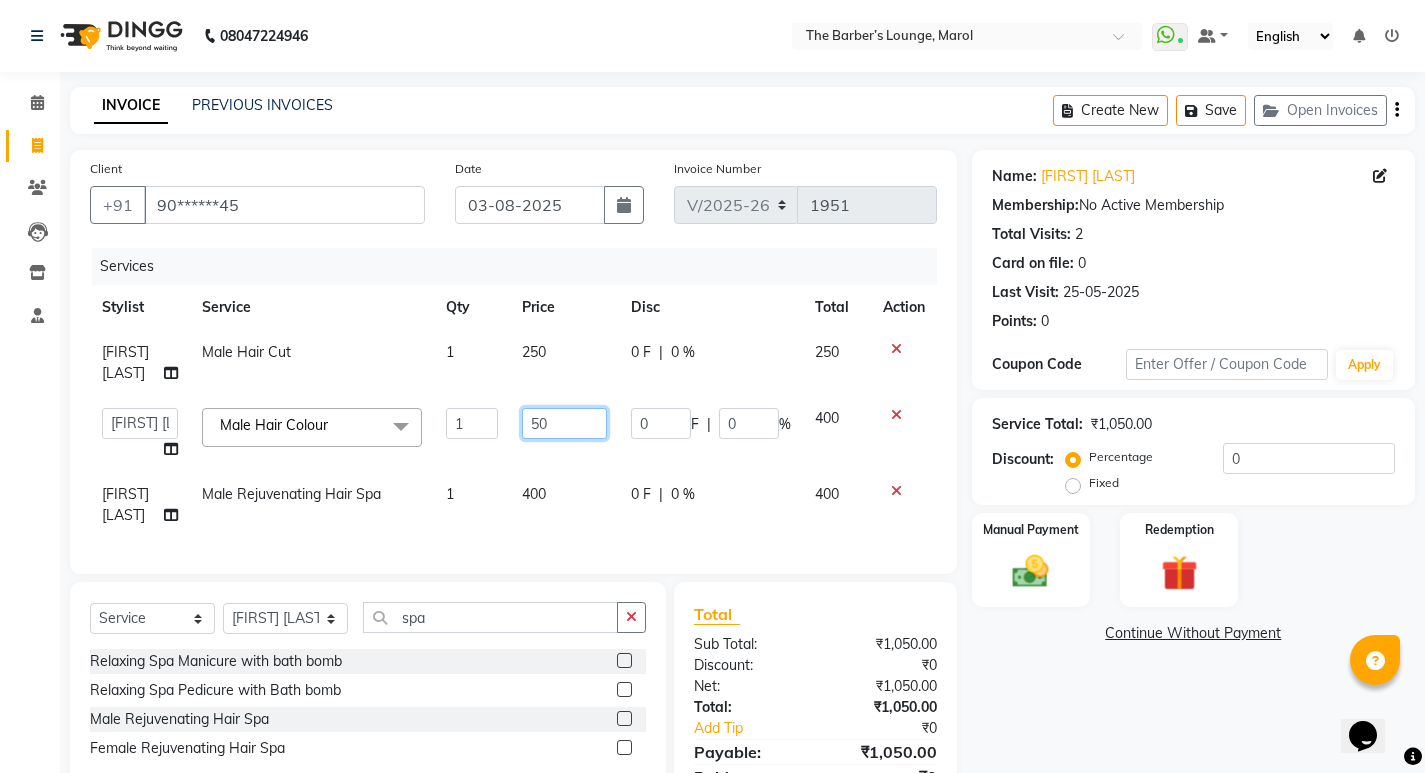 type on "500" 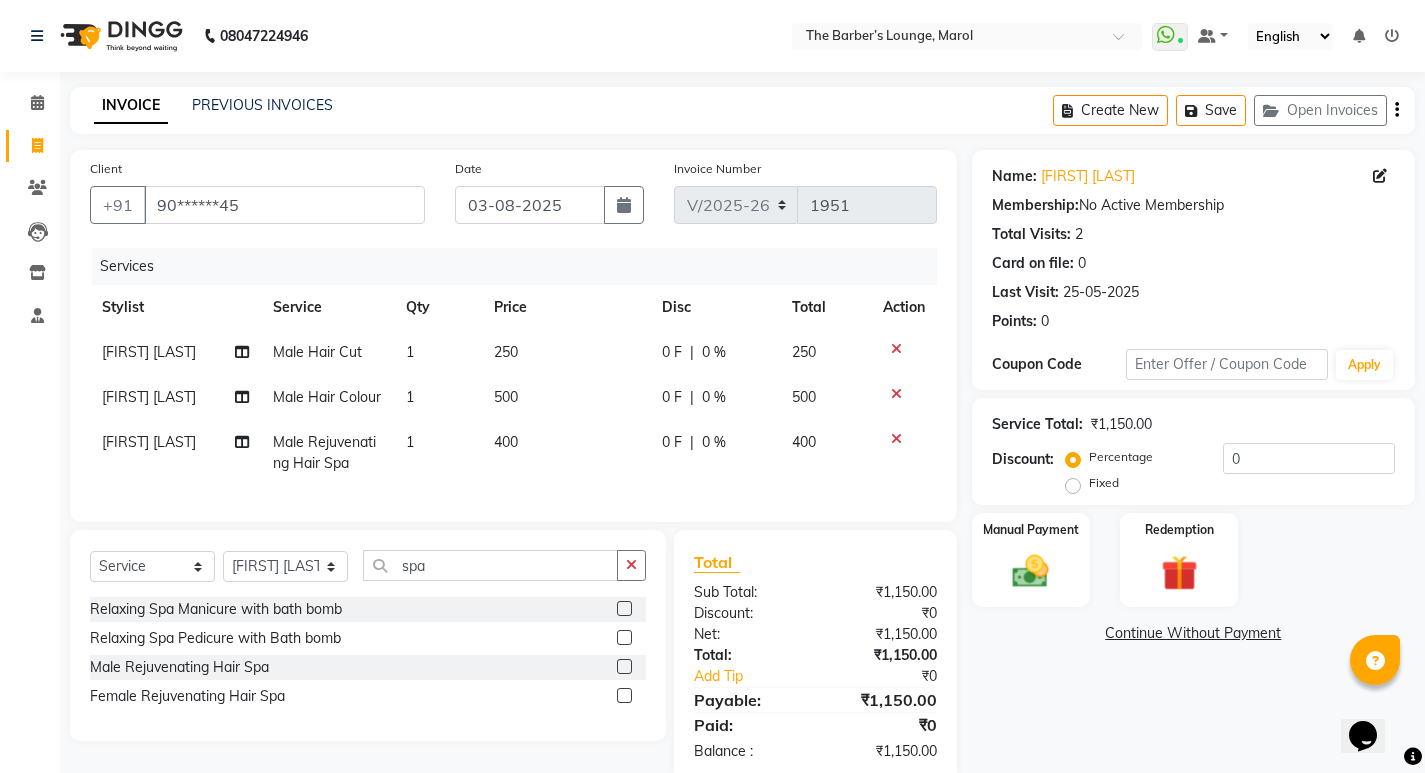 click on "Client +91 [PHONE] Date [DATE] Invoice Number V/2025 V/2025-26 1951 Services Stylist Service Qty Price Disc Total Action [FIRST] [LAST] Male Hair Cut 1 250 0 F | 0 % 250 [FIRST] [LAST] Male Hair Colour 1 500 0 F | 0 % 500 [FIRST] [LAST] Male Rejuvenating Hair Spa 1 400 0 F | 0 % 400" 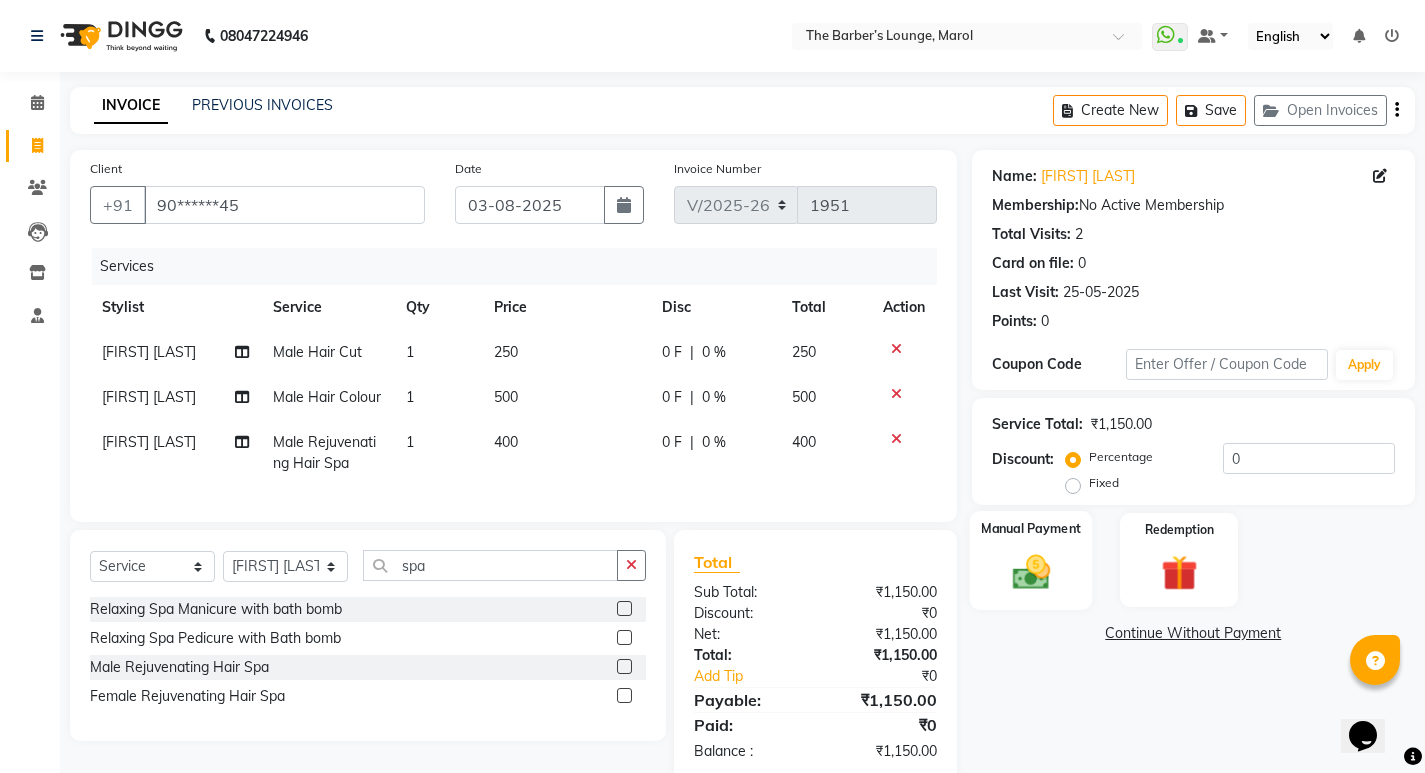 click 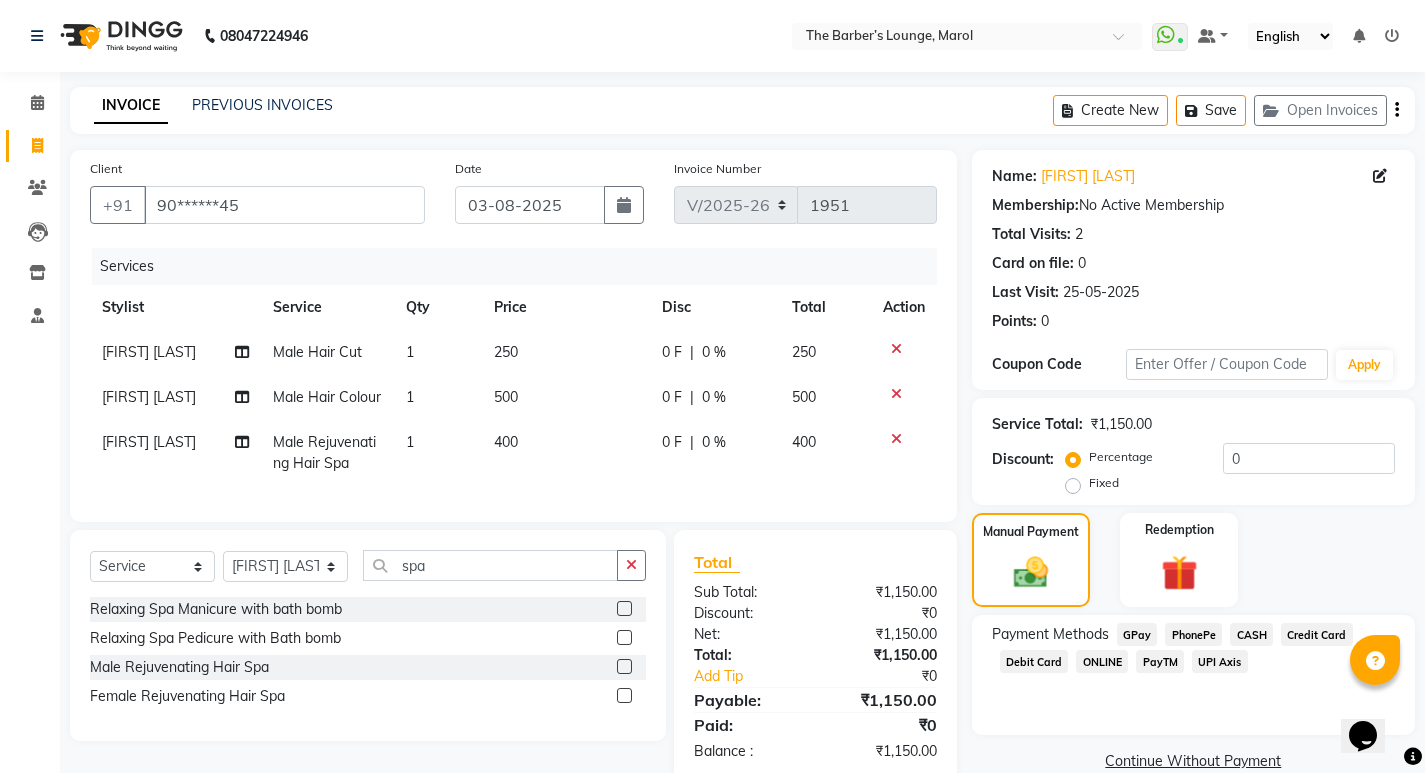 click on "PayTM" 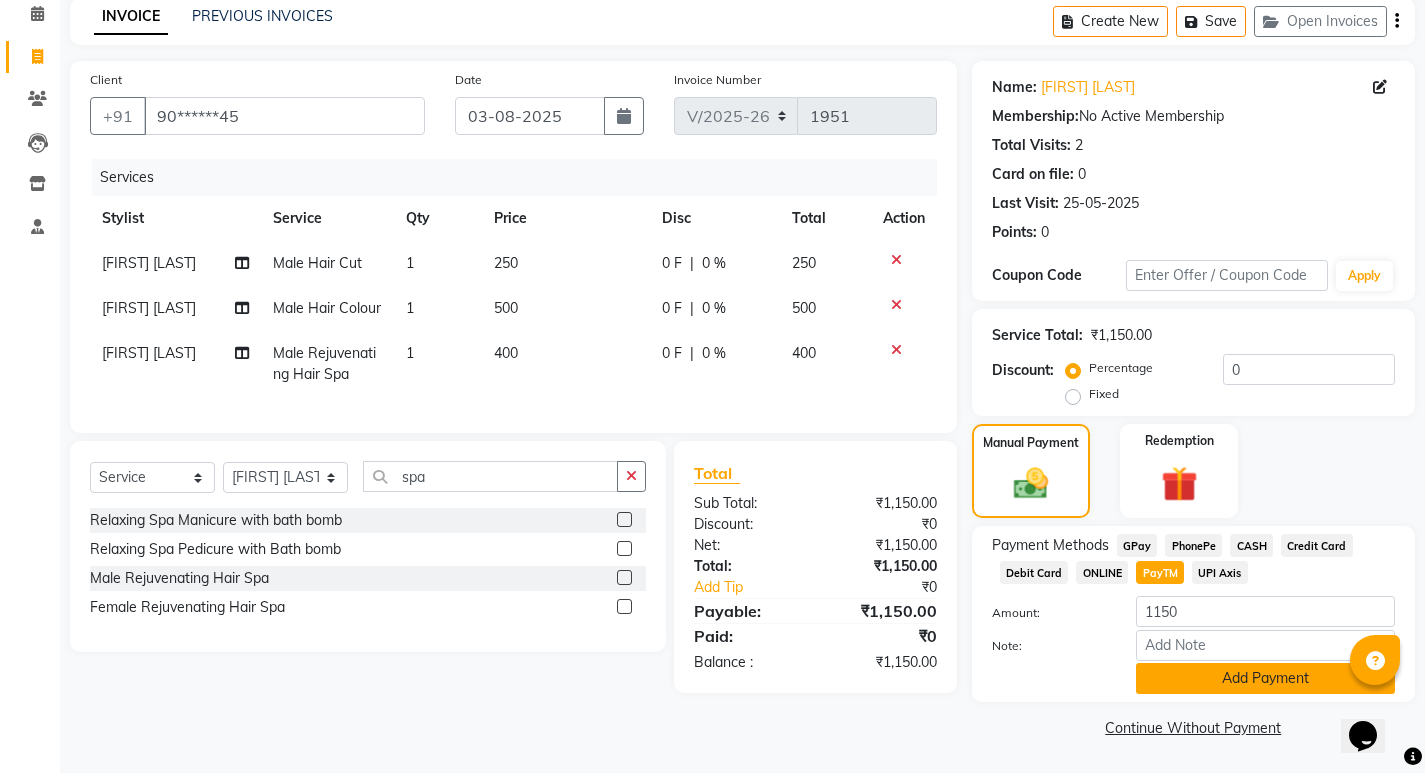 click on "Add Payment" 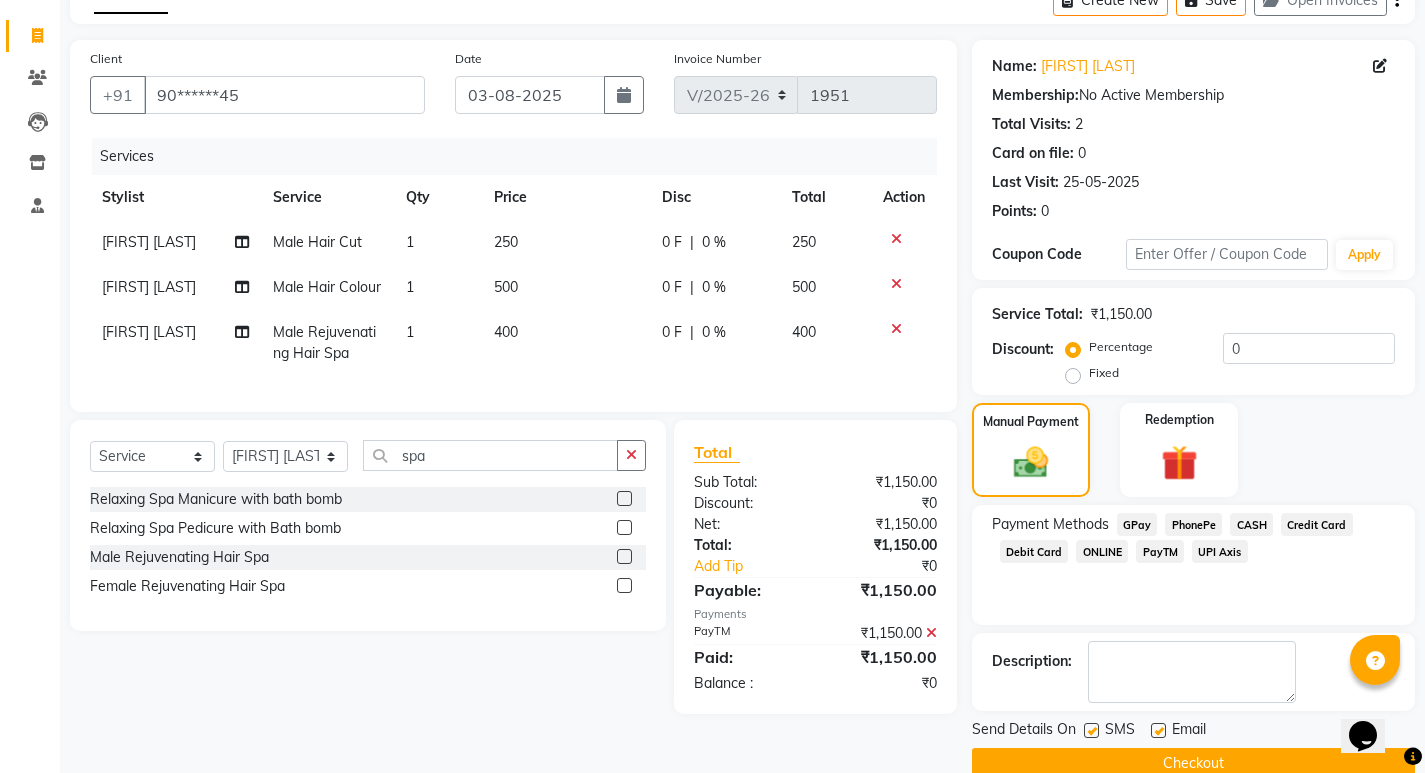 scroll, scrollTop: 146, scrollLeft: 0, axis: vertical 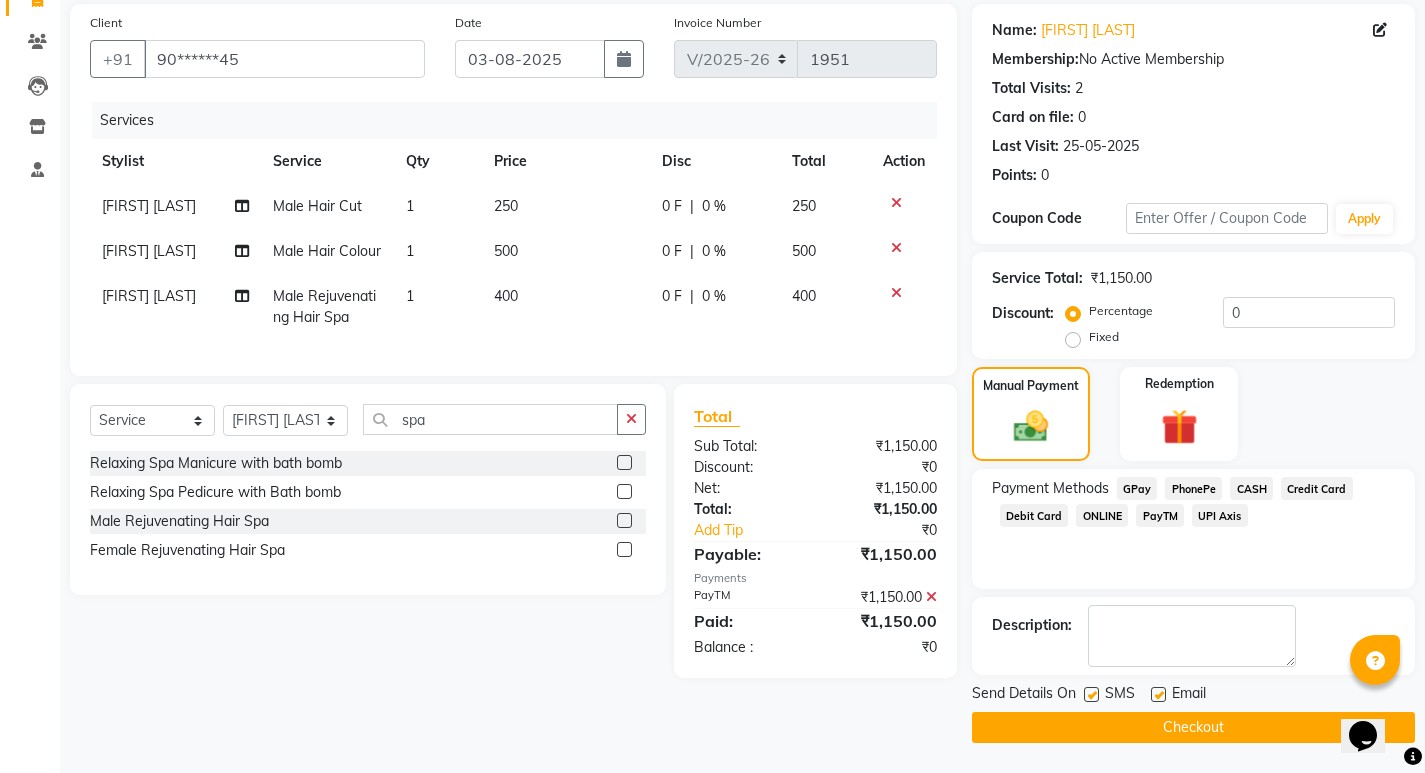 click on "Checkout" 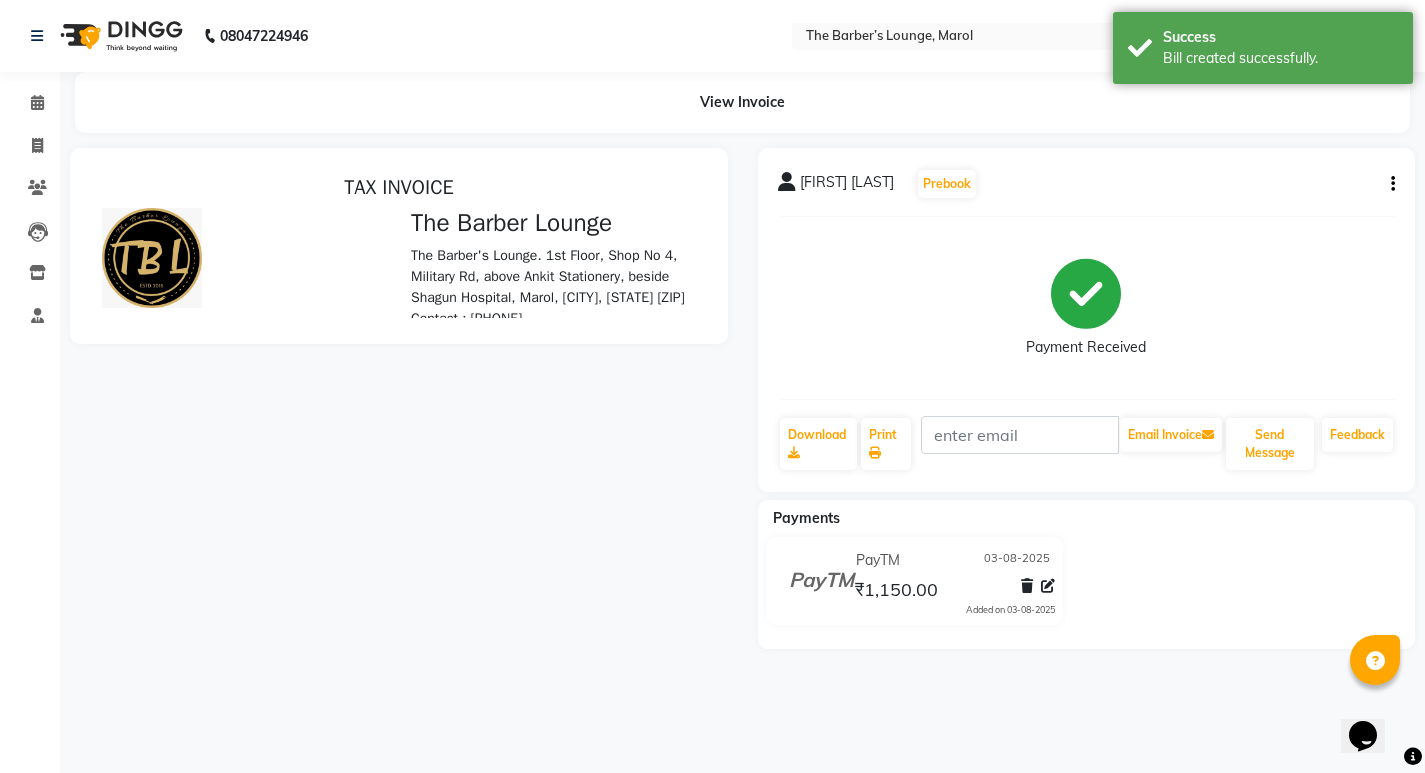 scroll, scrollTop: 0, scrollLeft: 0, axis: both 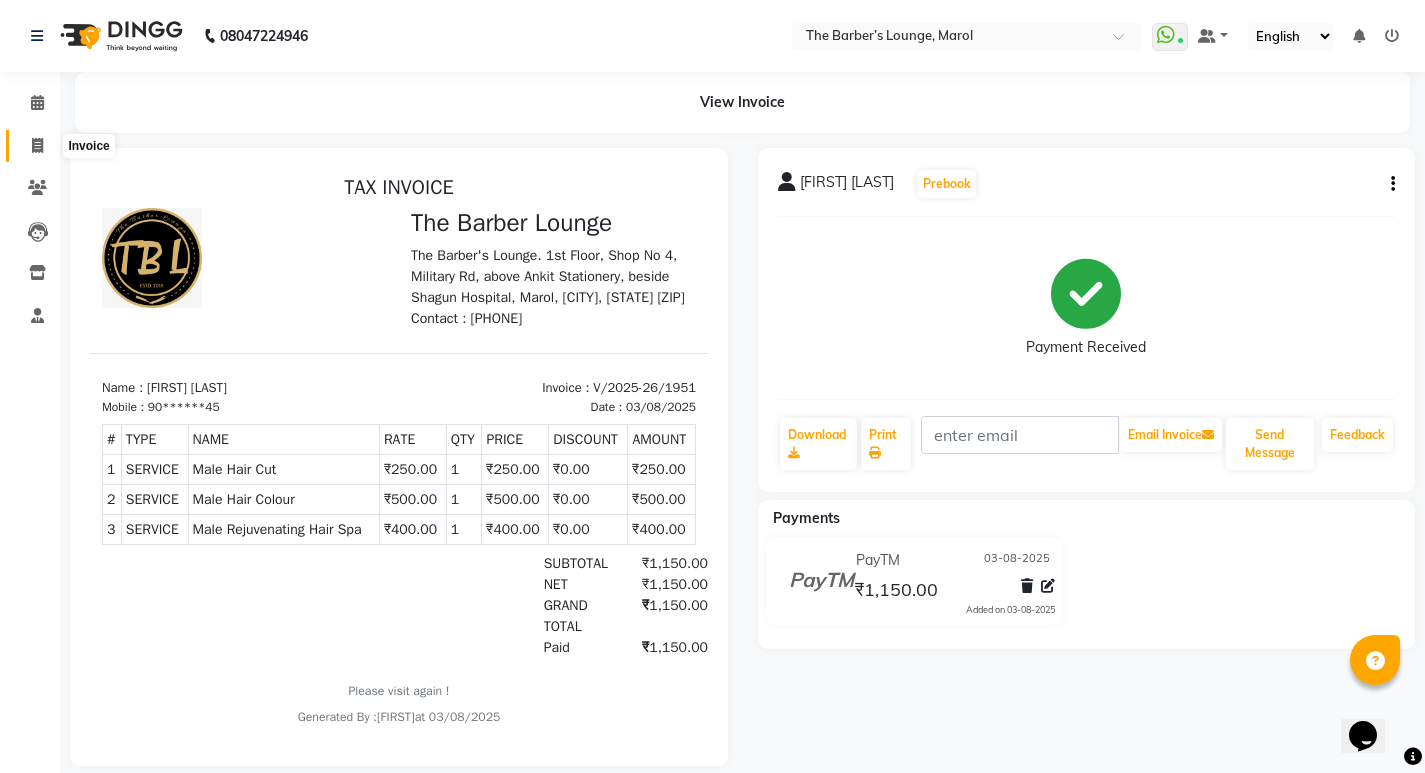 click 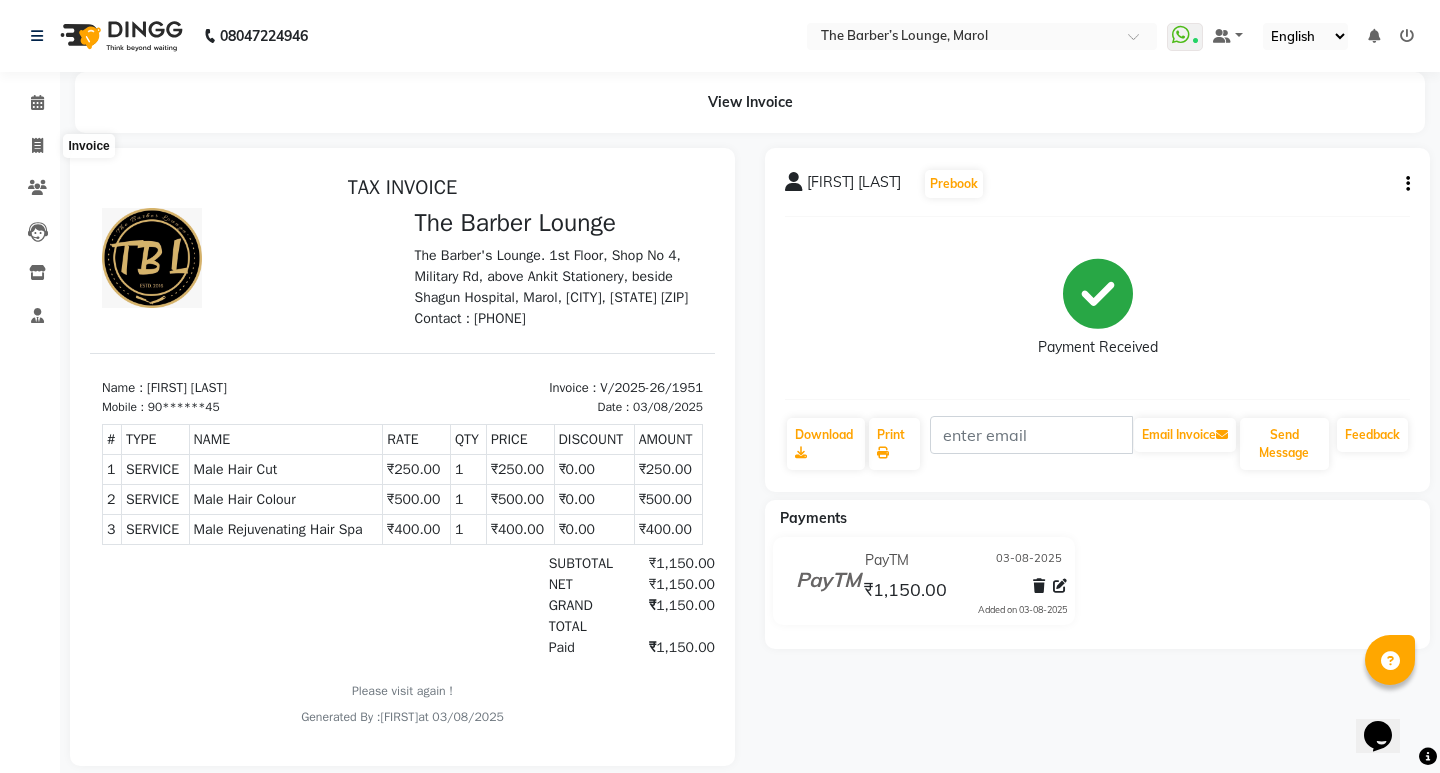 select on "service" 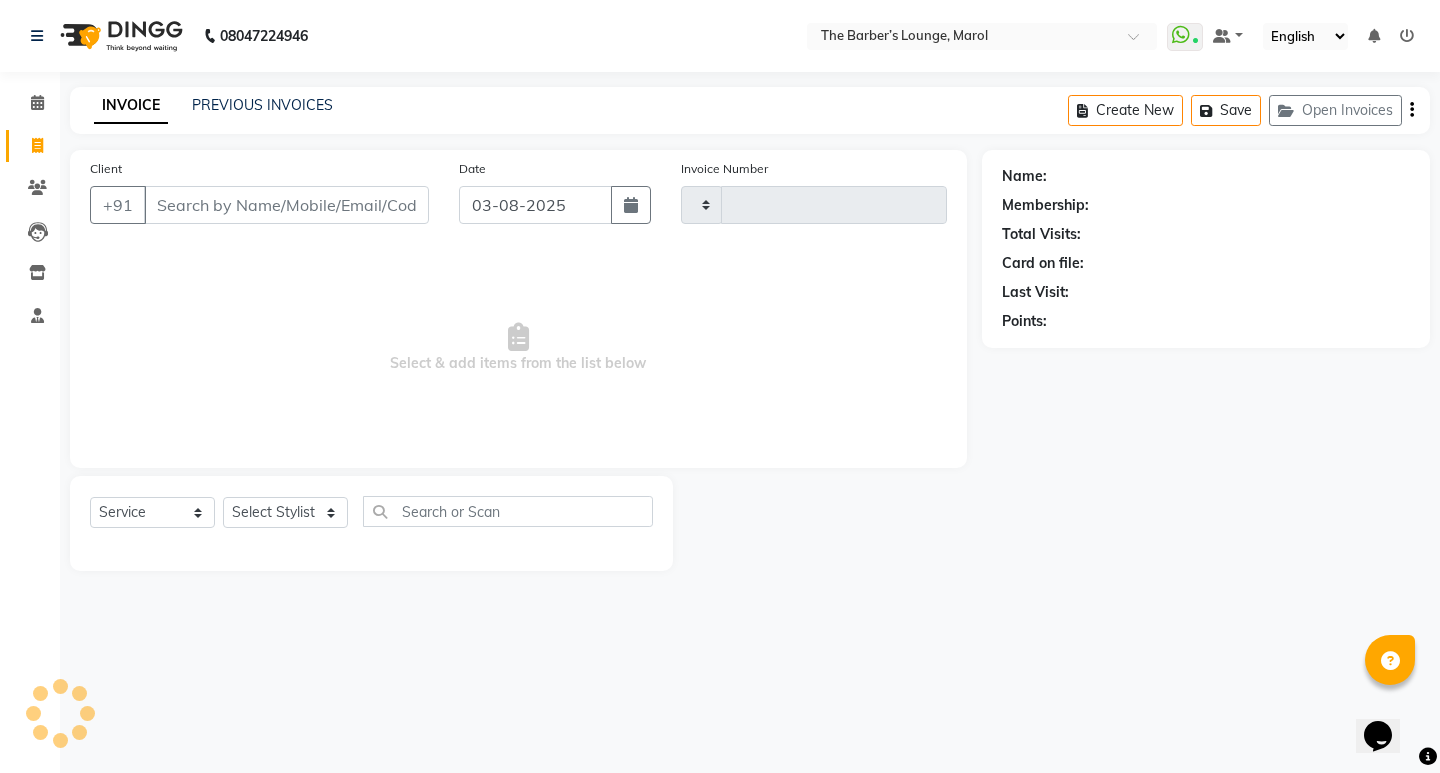 type on "1952" 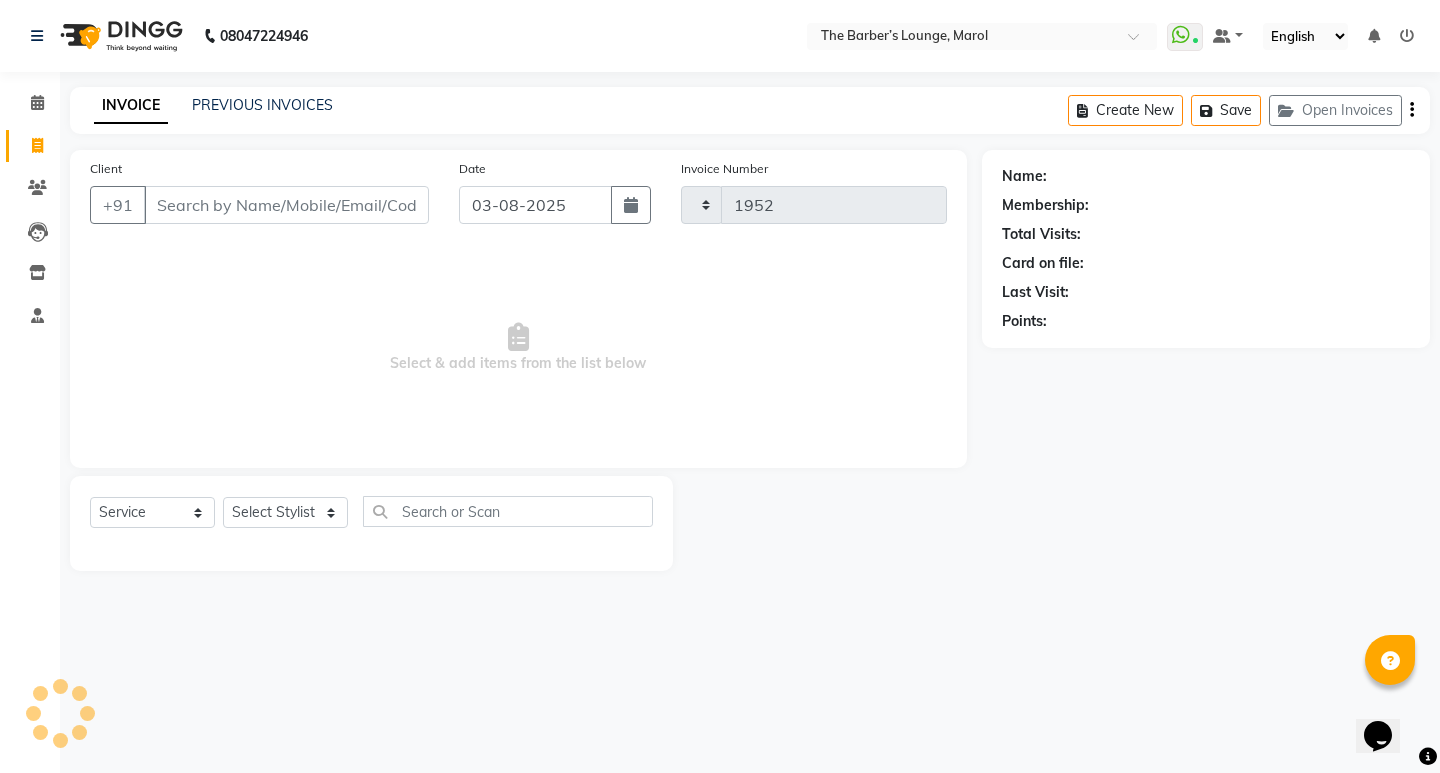 select on "7188" 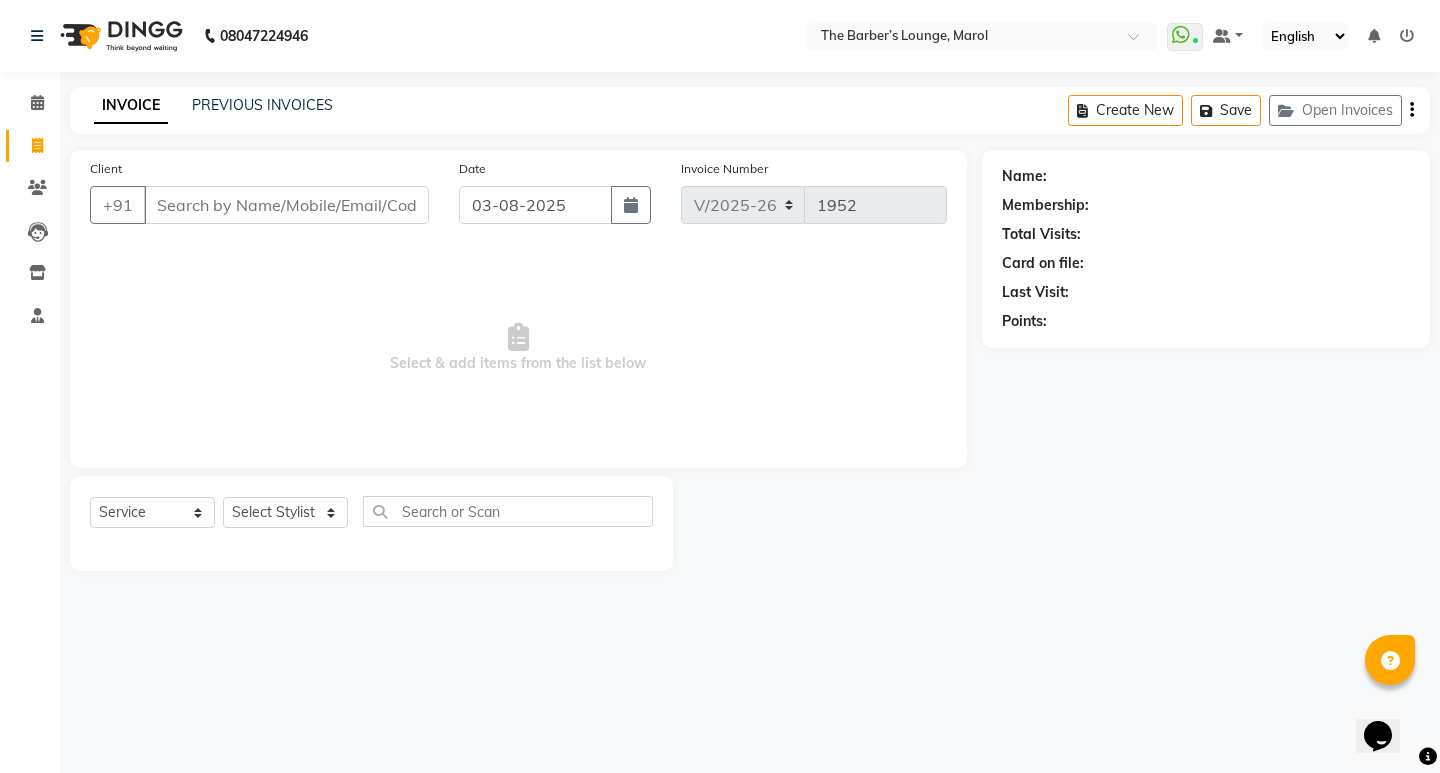 click on "Client" at bounding box center (286, 205) 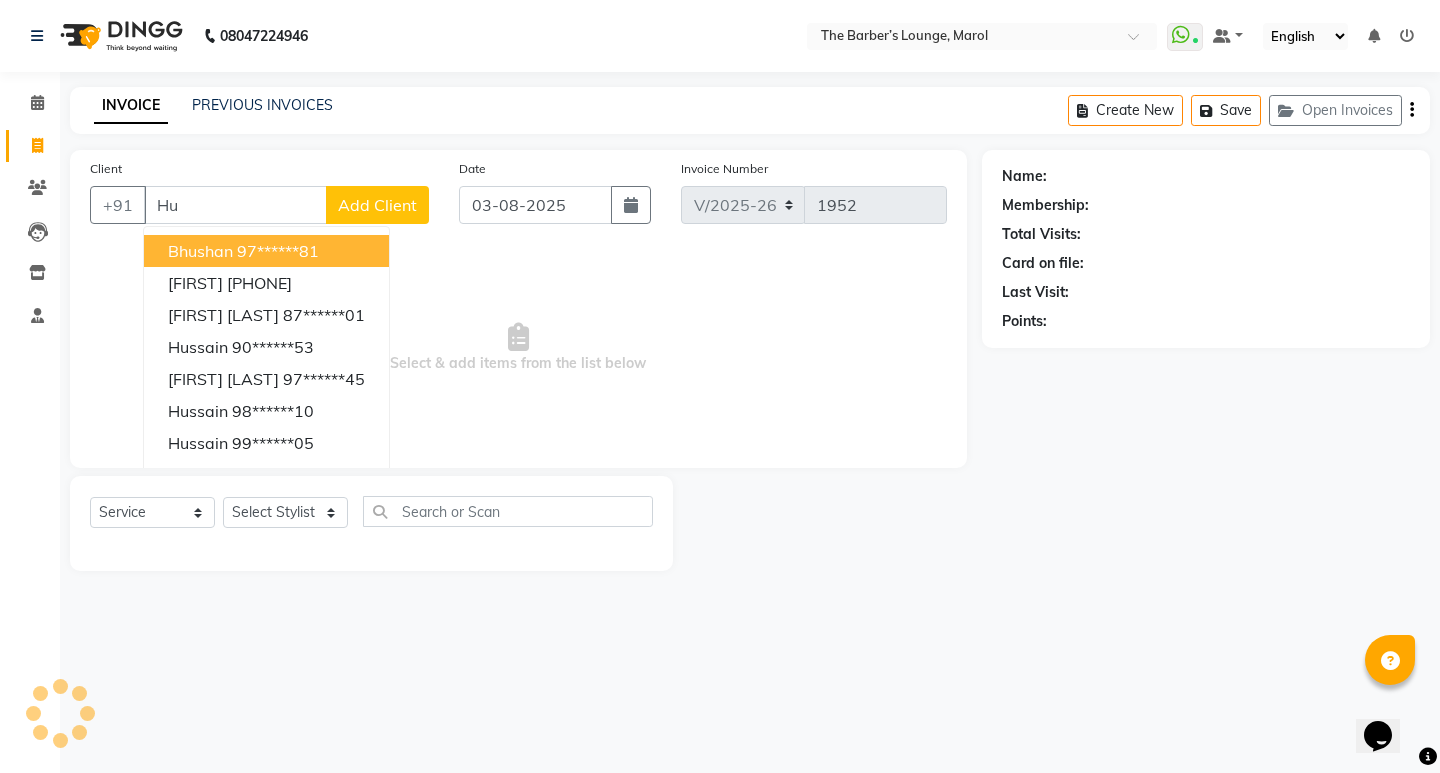 type on "H" 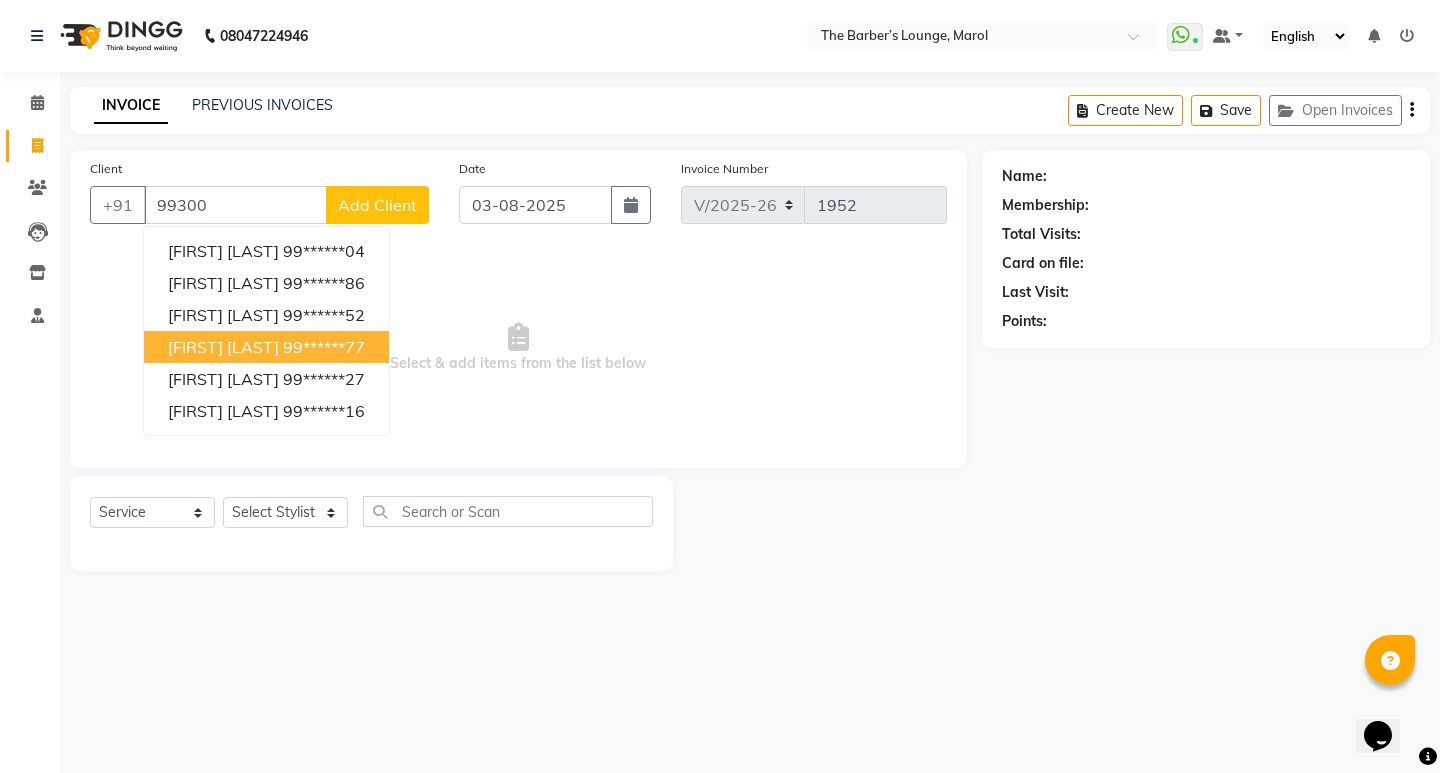 click on "[FIRST] [LAST]" at bounding box center [223, 347] 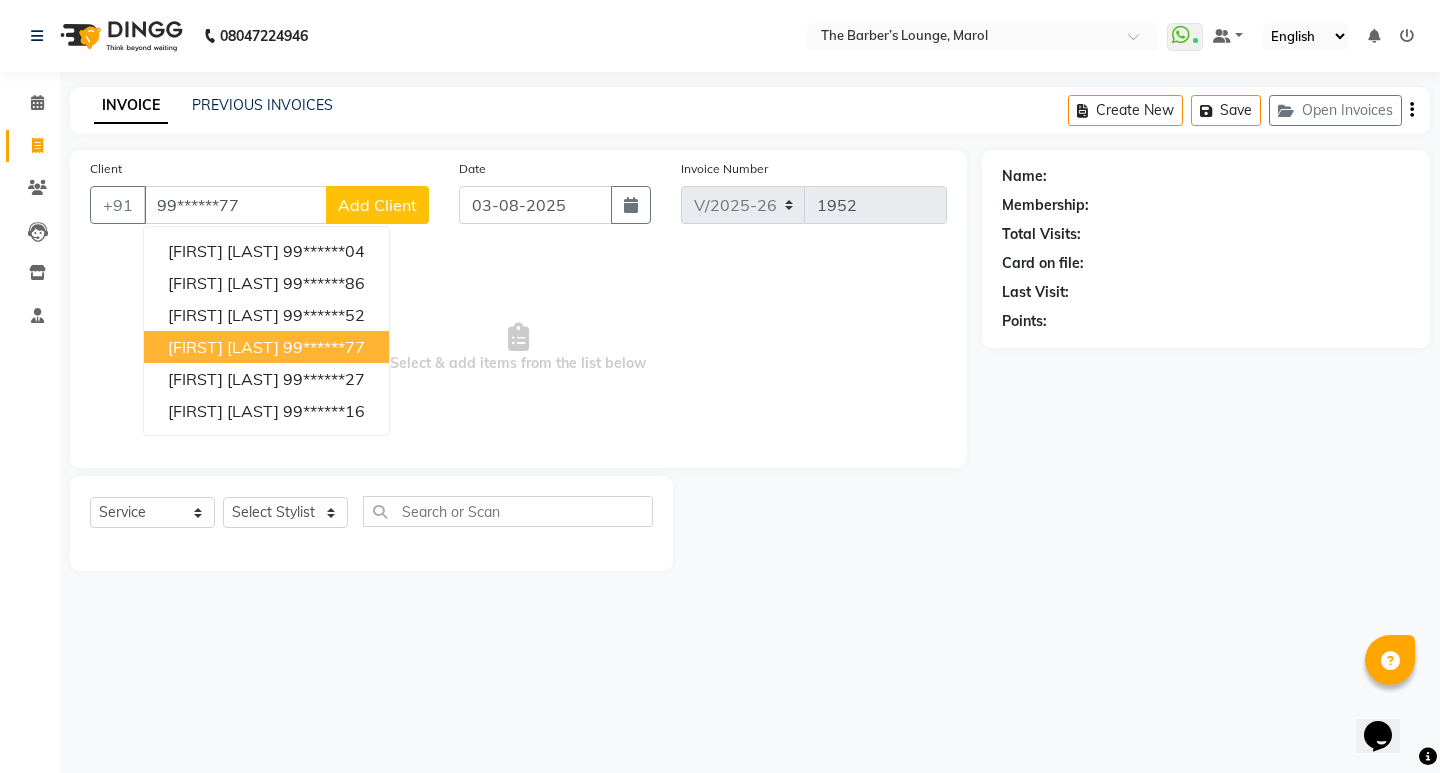 type on "99******77" 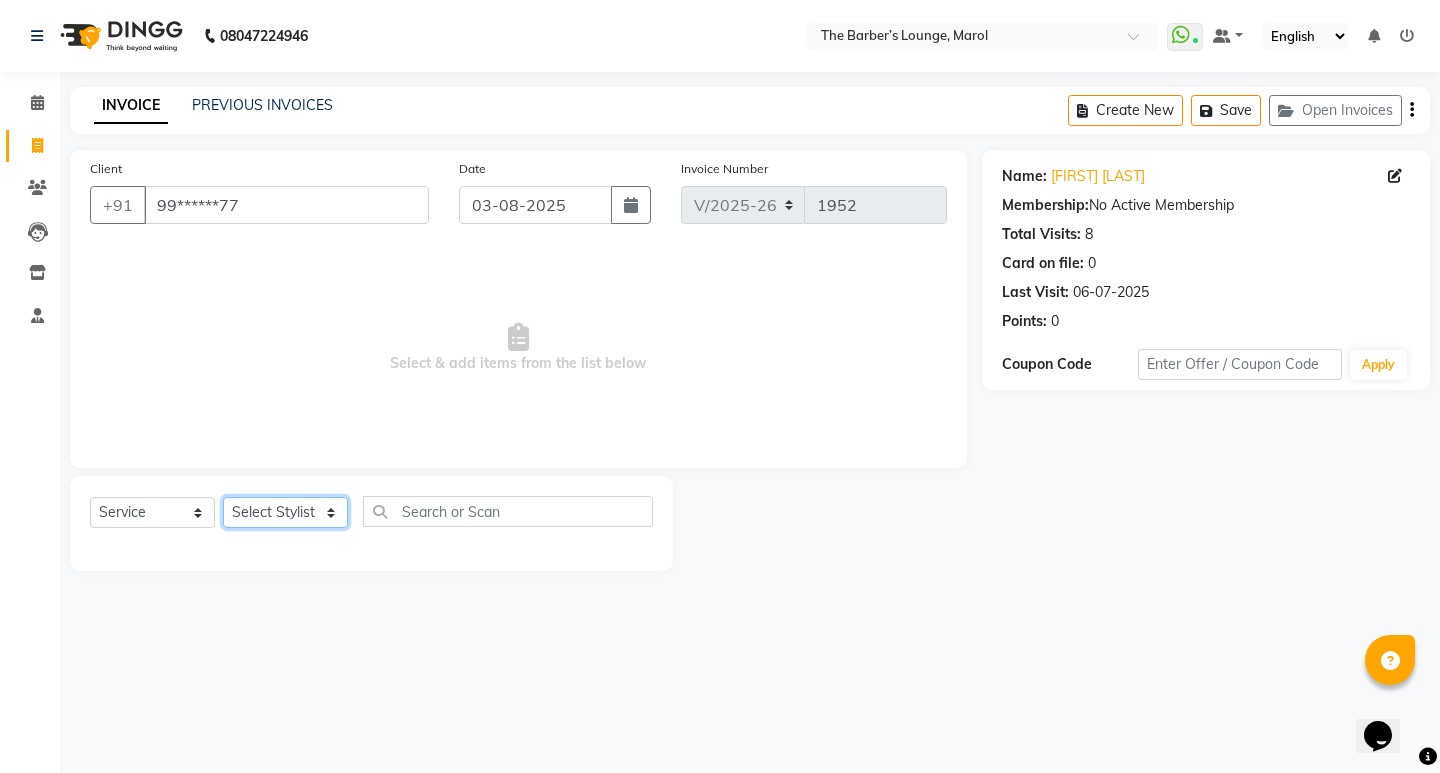 click on "Select Stylist [FIRST] [FIRST] [LAST] [FIRST] [LAST] [FIRST] [LAST] [FIRST] [FIRST] [FIRST]" 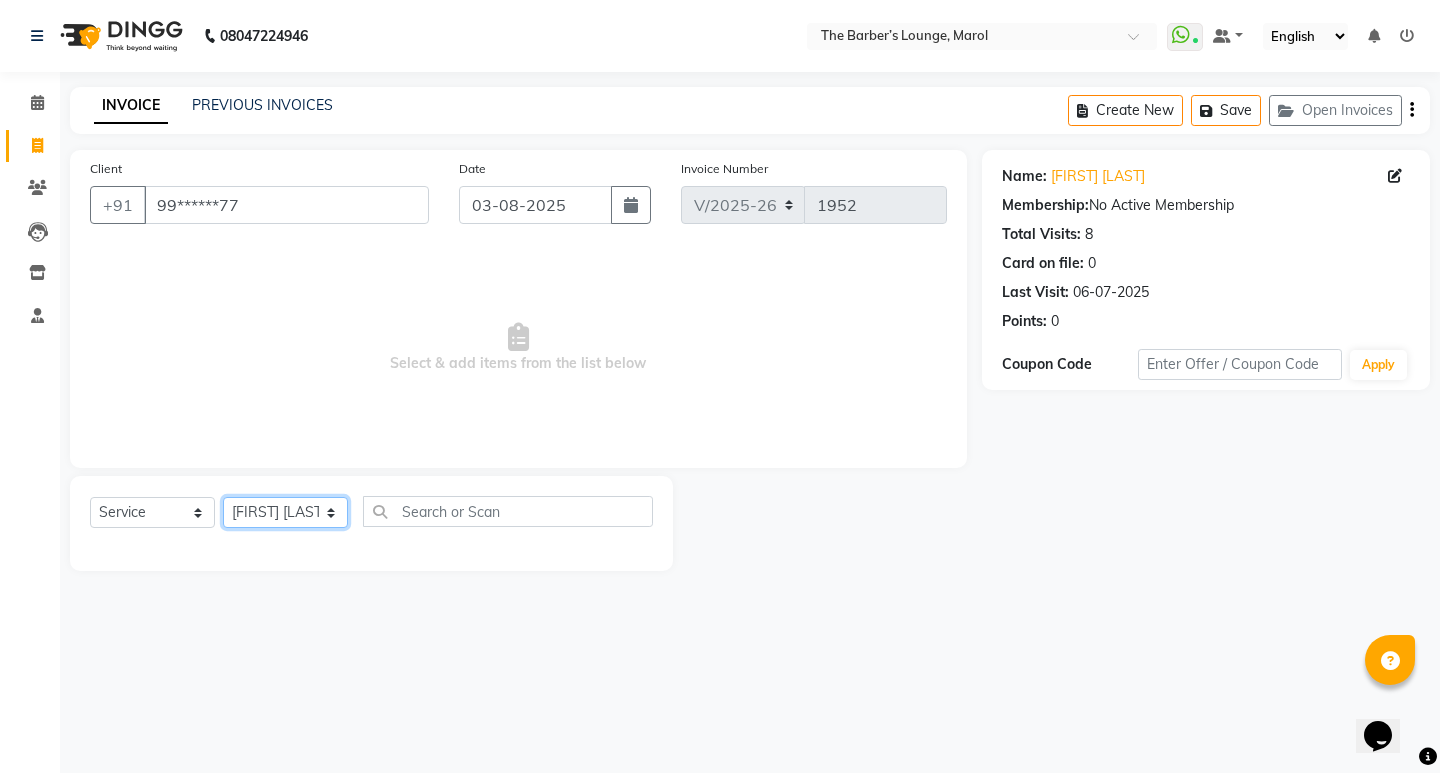 click on "Select Stylist [FIRST] [FIRST] [LAST] [FIRST] [LAST] [FIRST] [LAST] [FIRST] [FIRST] [FIRST]" 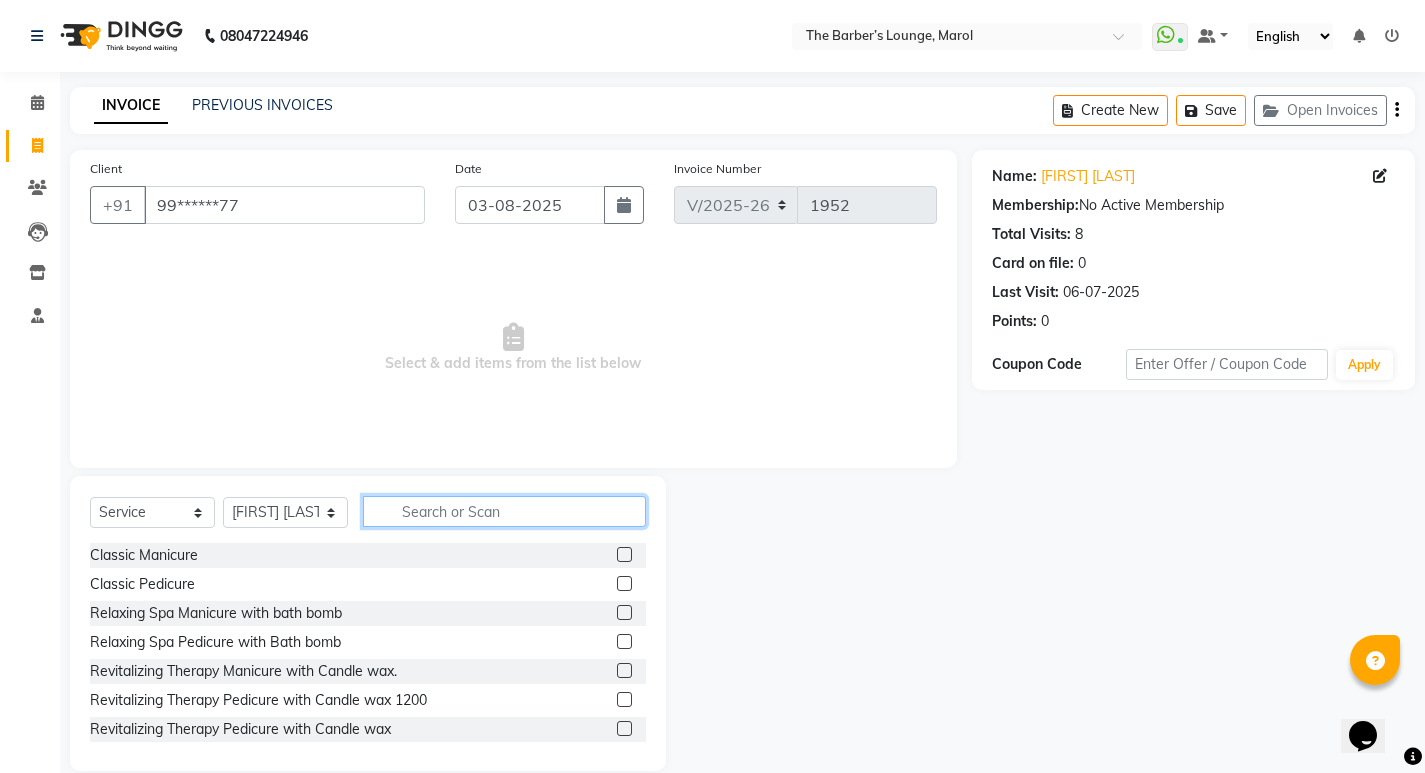 click 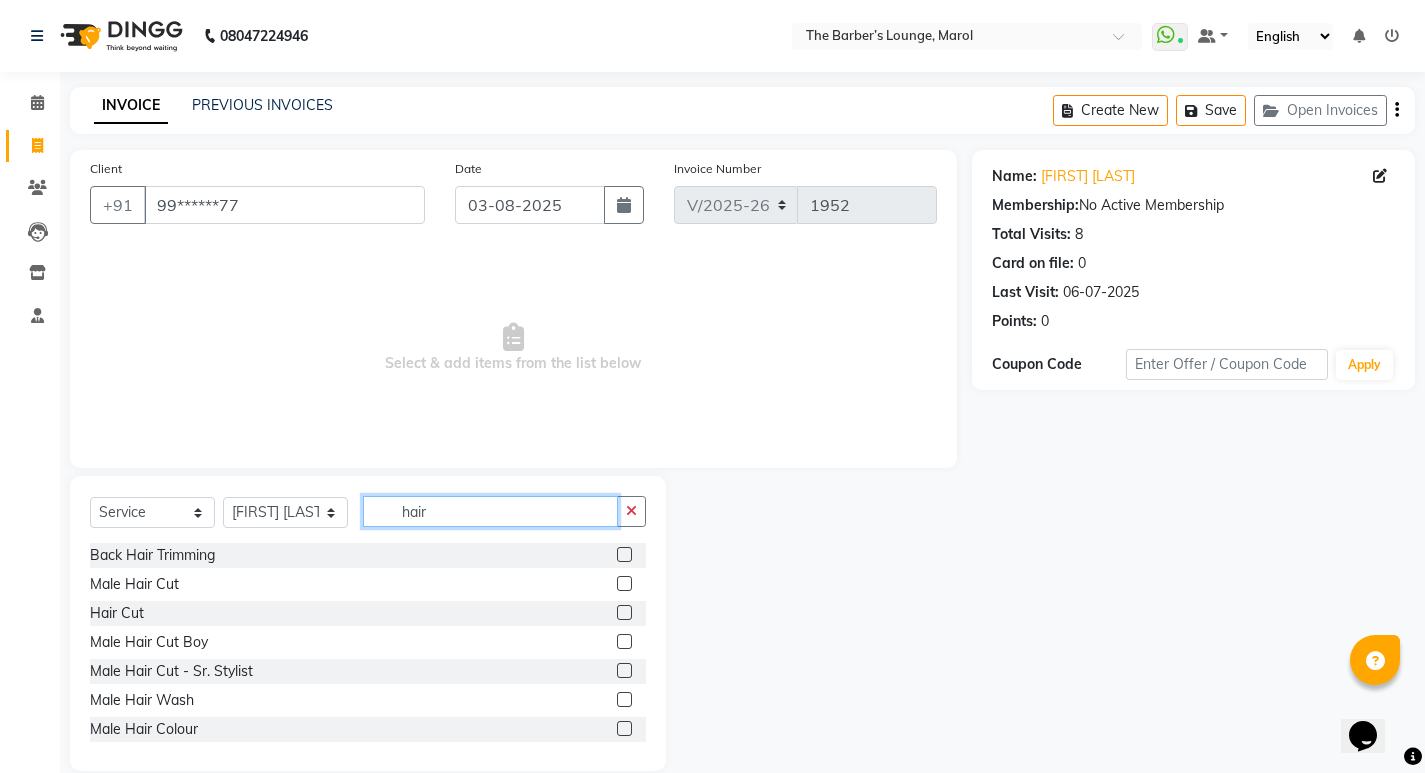 type on "hair" 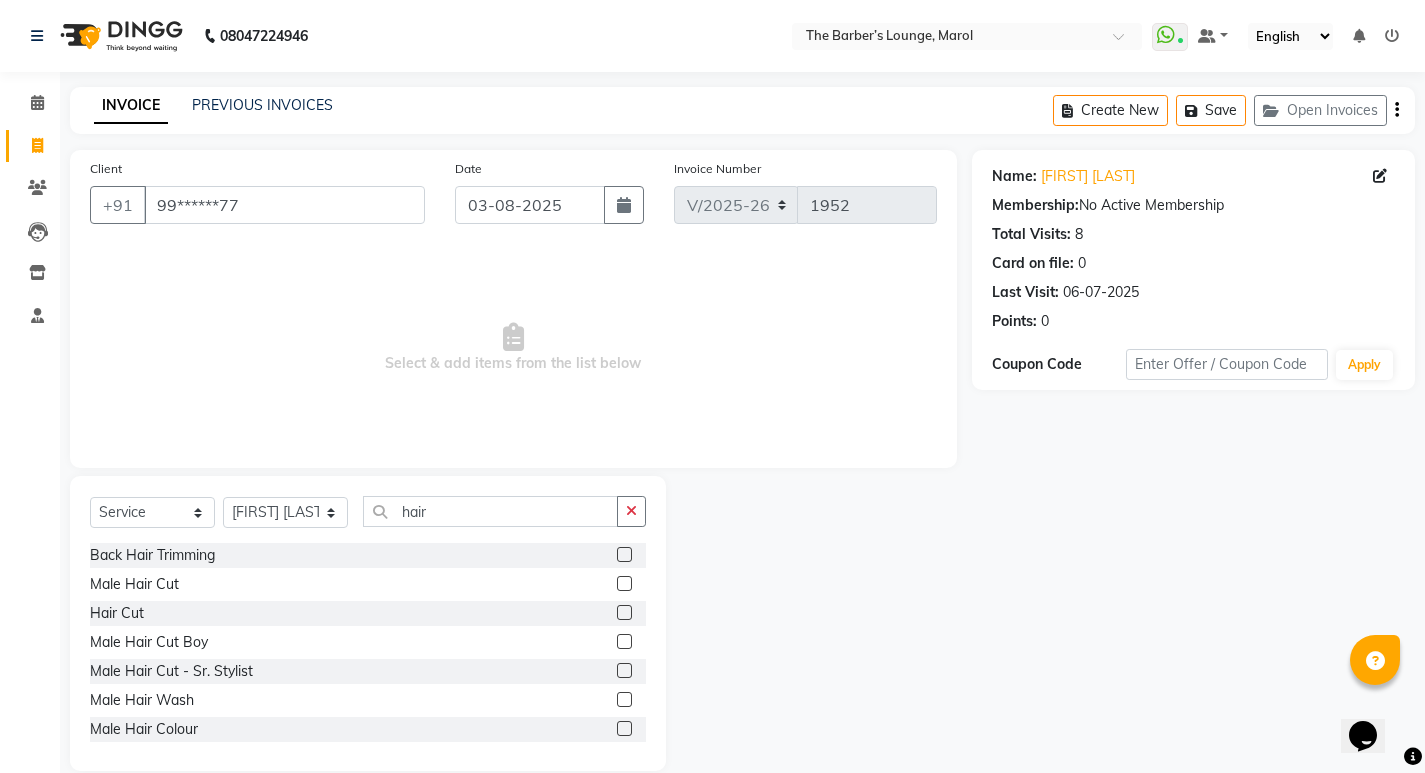 drag, startPoint x: 605, startPoint y: 578, endPoint x: 618, endPoint y: 558, distance: 23.853722 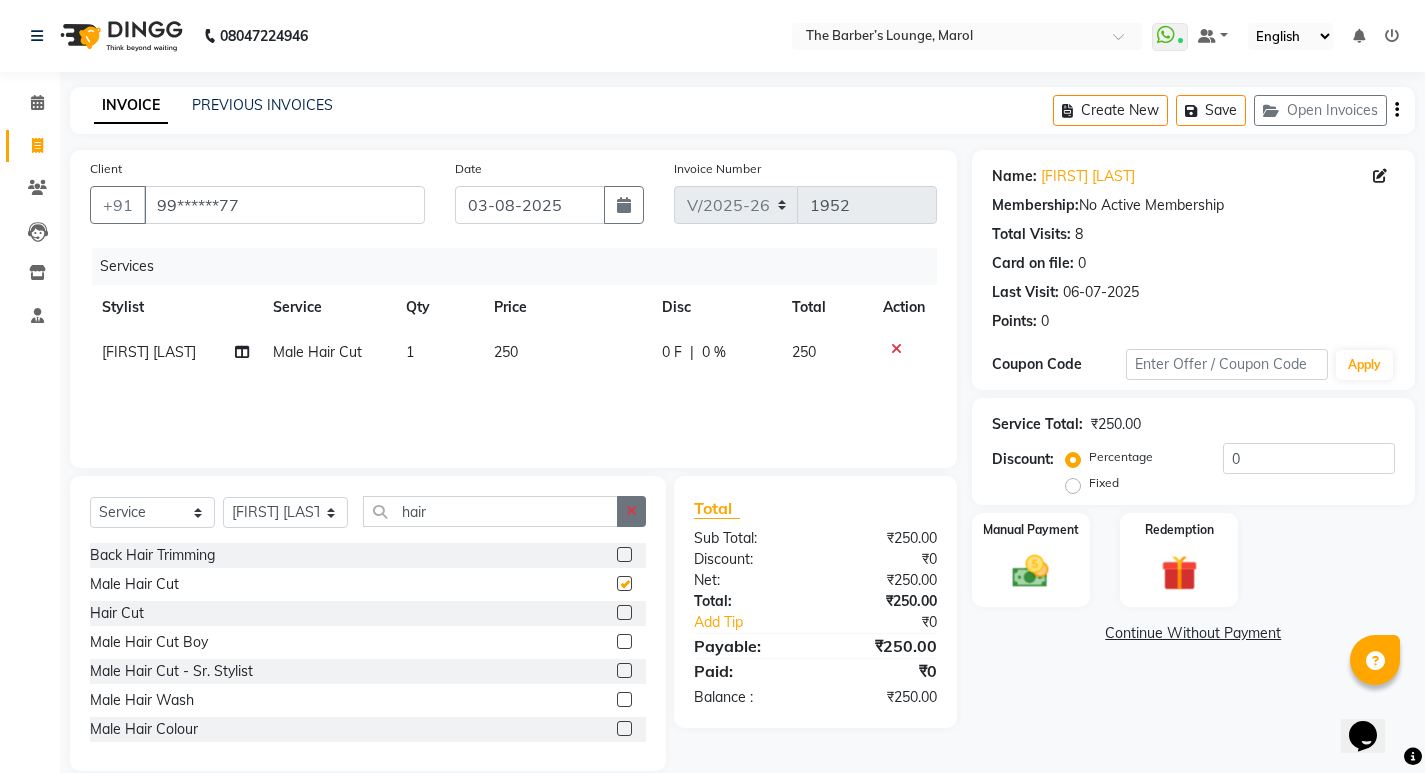 checkbox on "false" 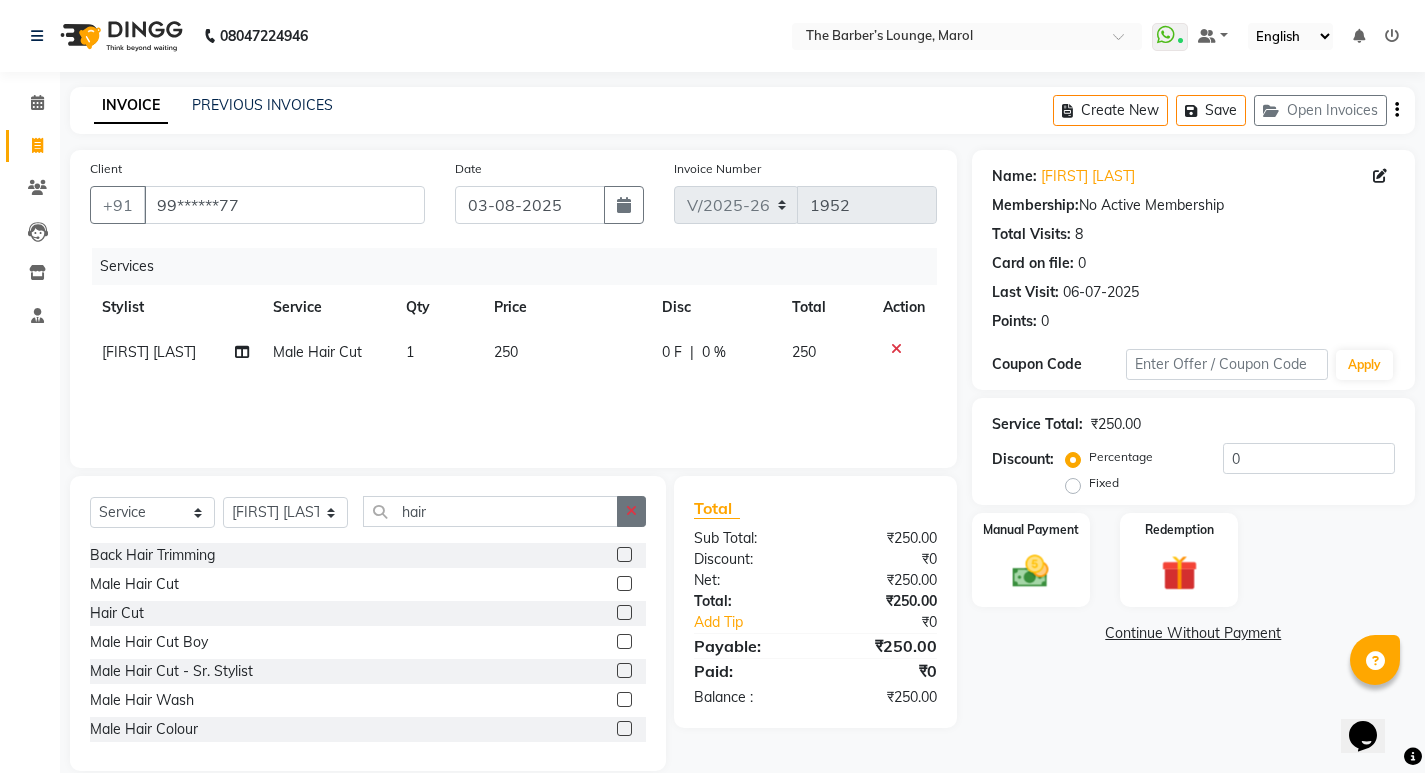 click 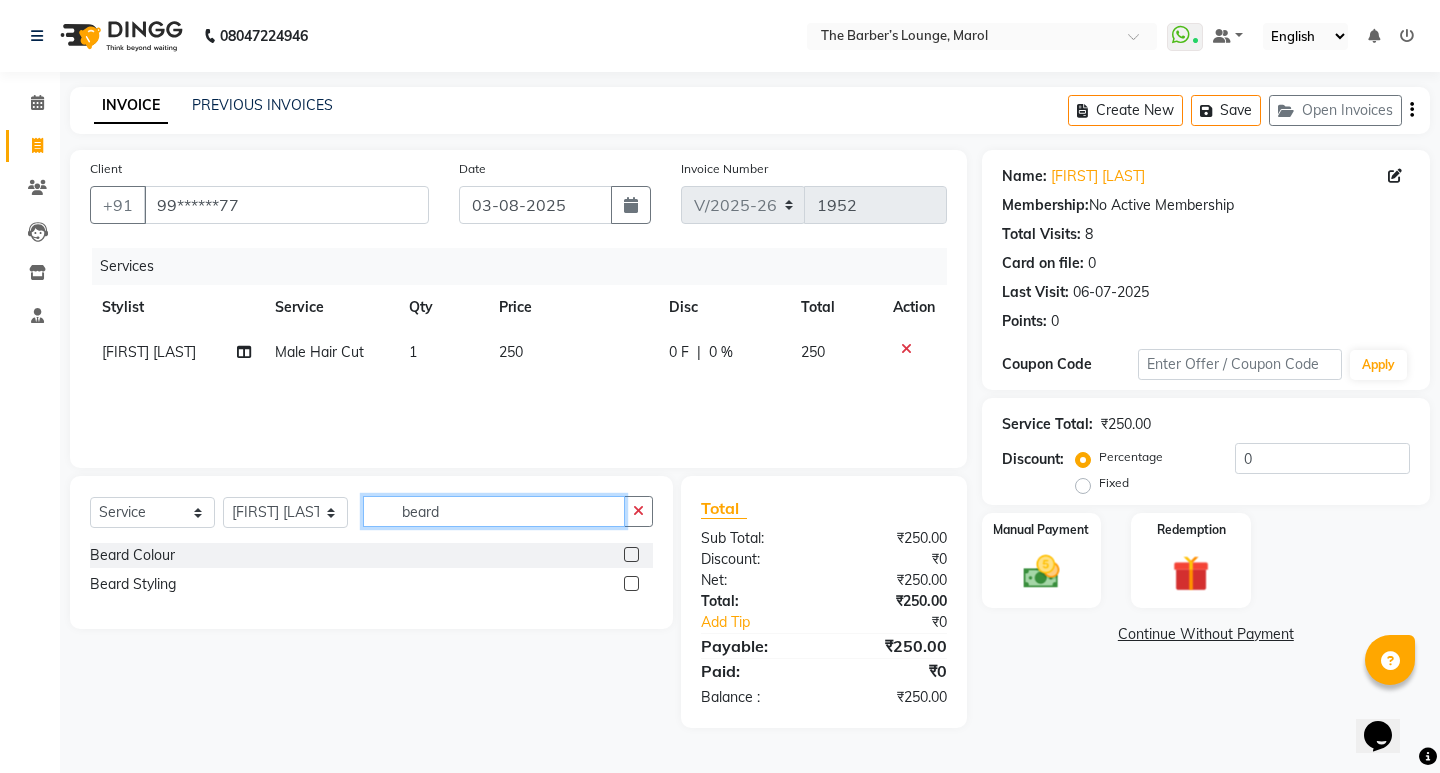 type on "beard" 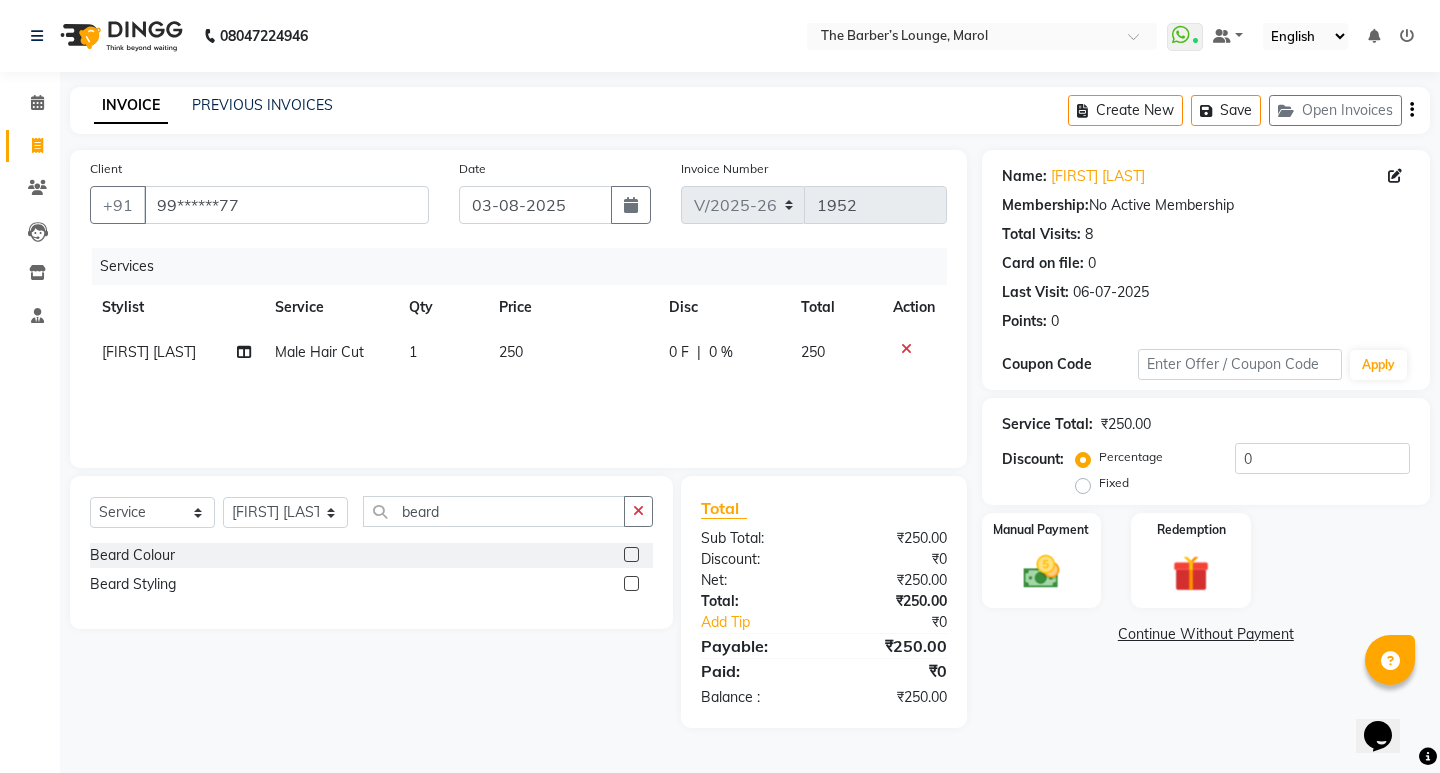 click 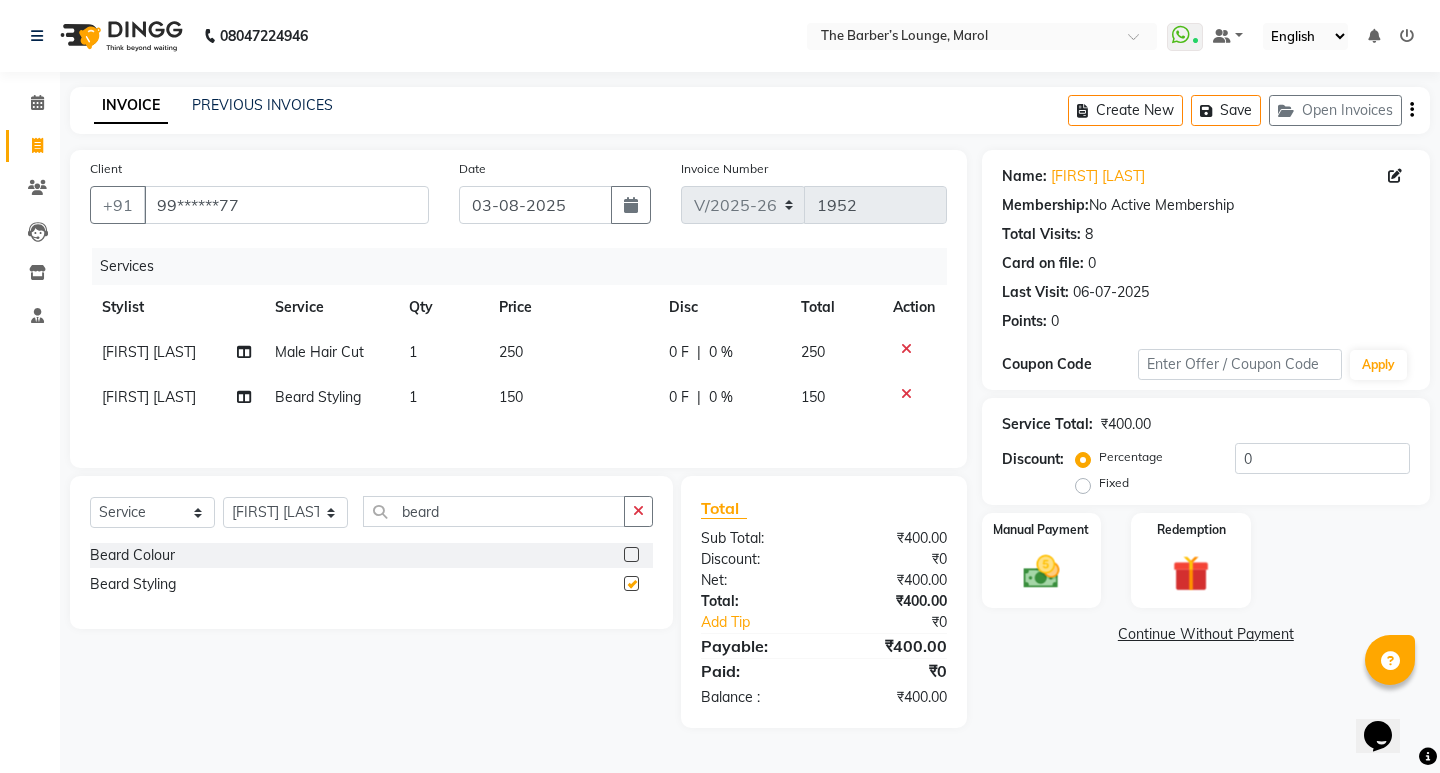 checkbox on "false" 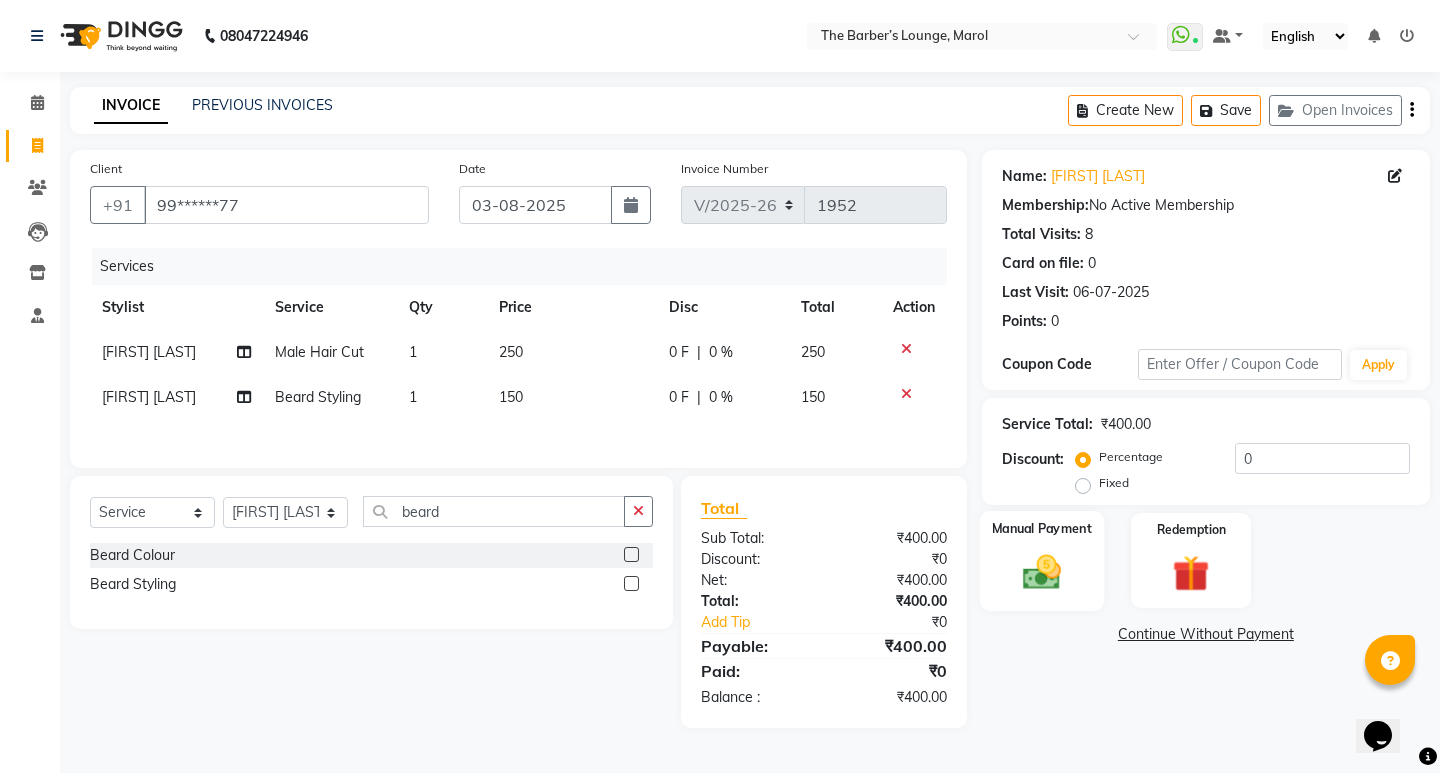 click on "Manual Payment" 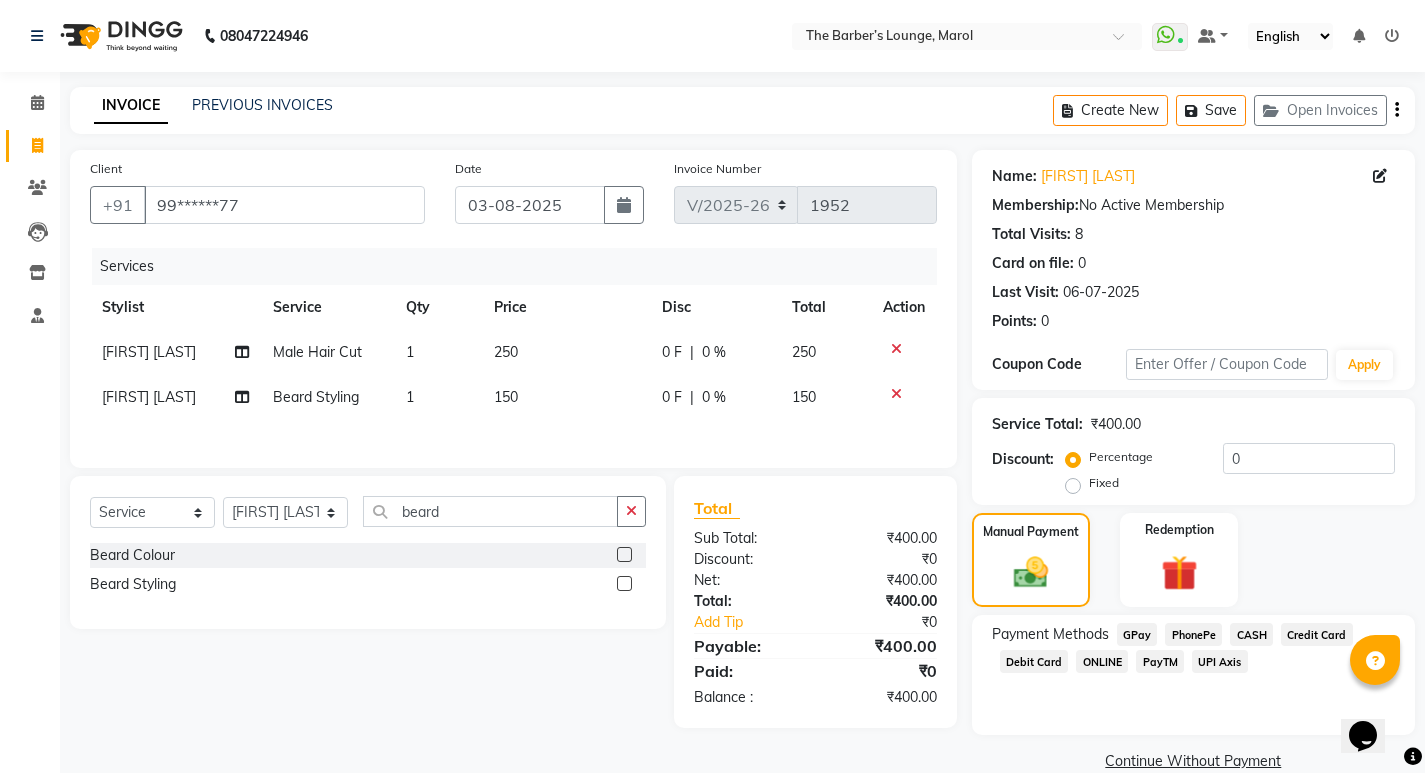 click on "GPay" 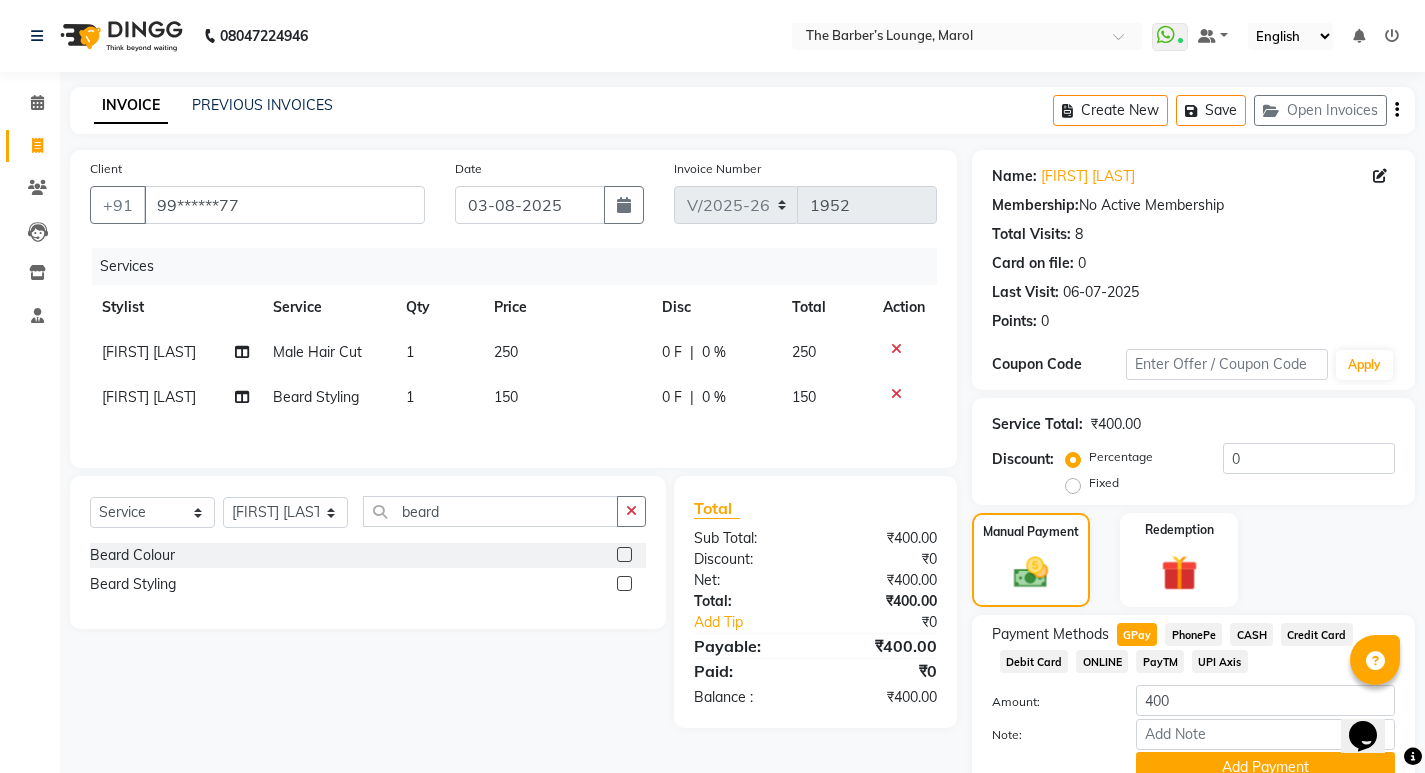 click on "PayTM" 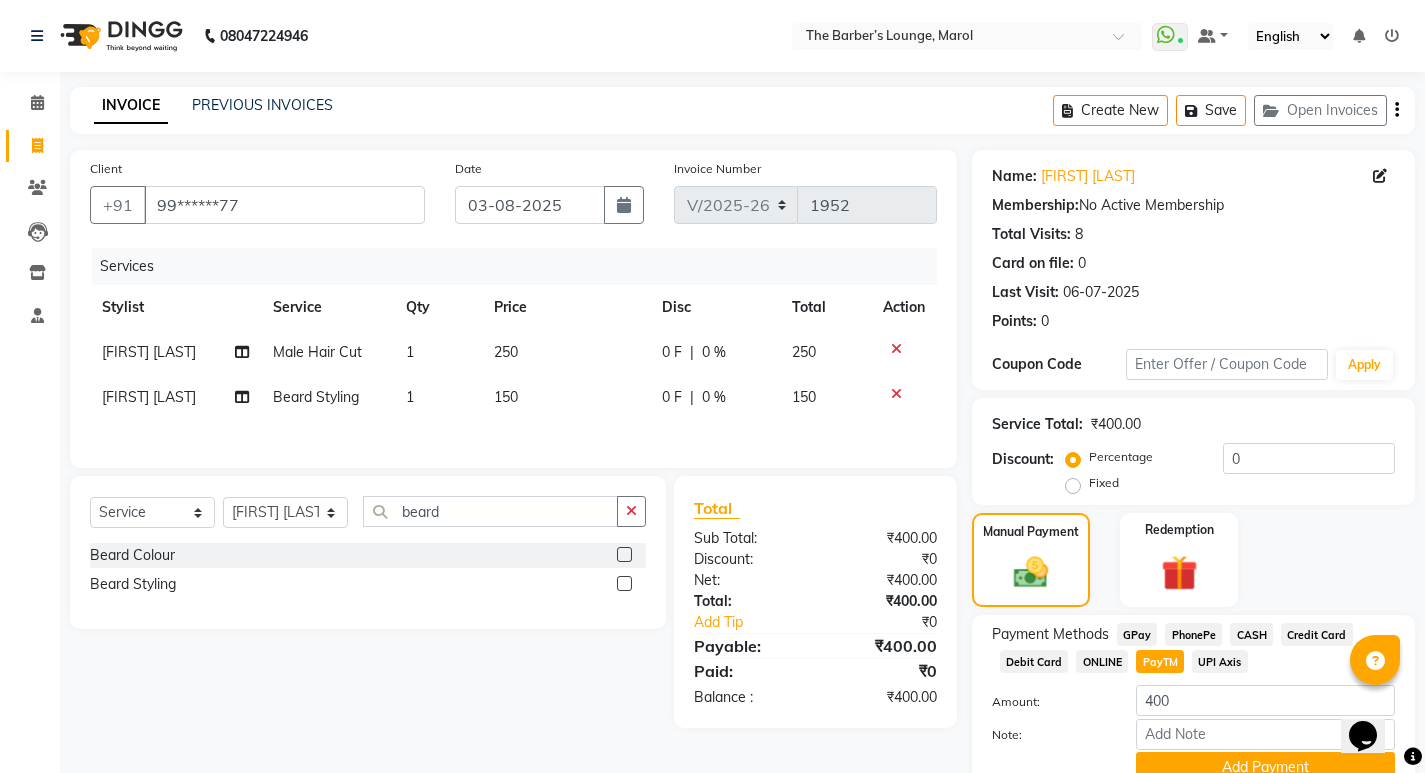 scroll, scrollTop: 89, scrollLeft: 0, axis: vertical 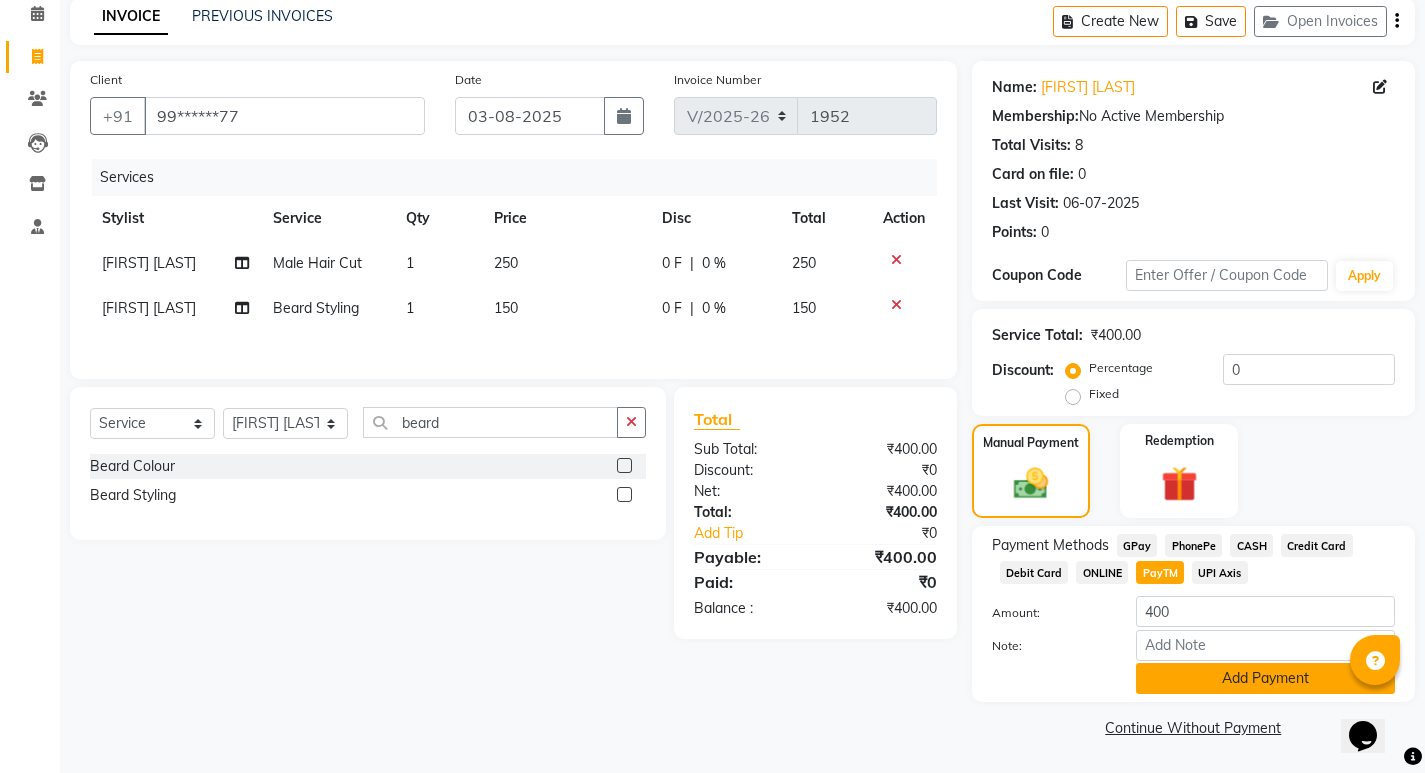 click on "Add Payment" 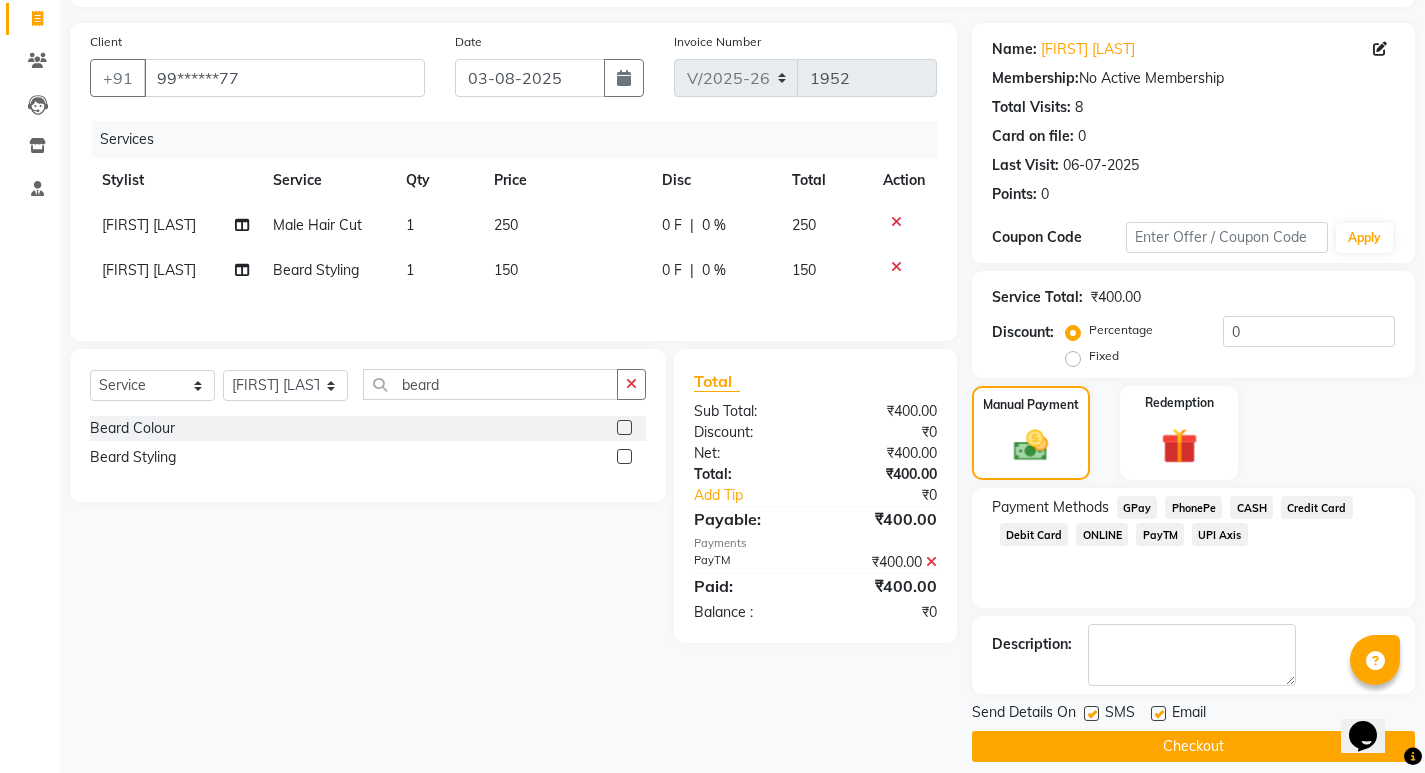 scroll, scrollTop: 146, scrollLeft: 0, axis: vertical 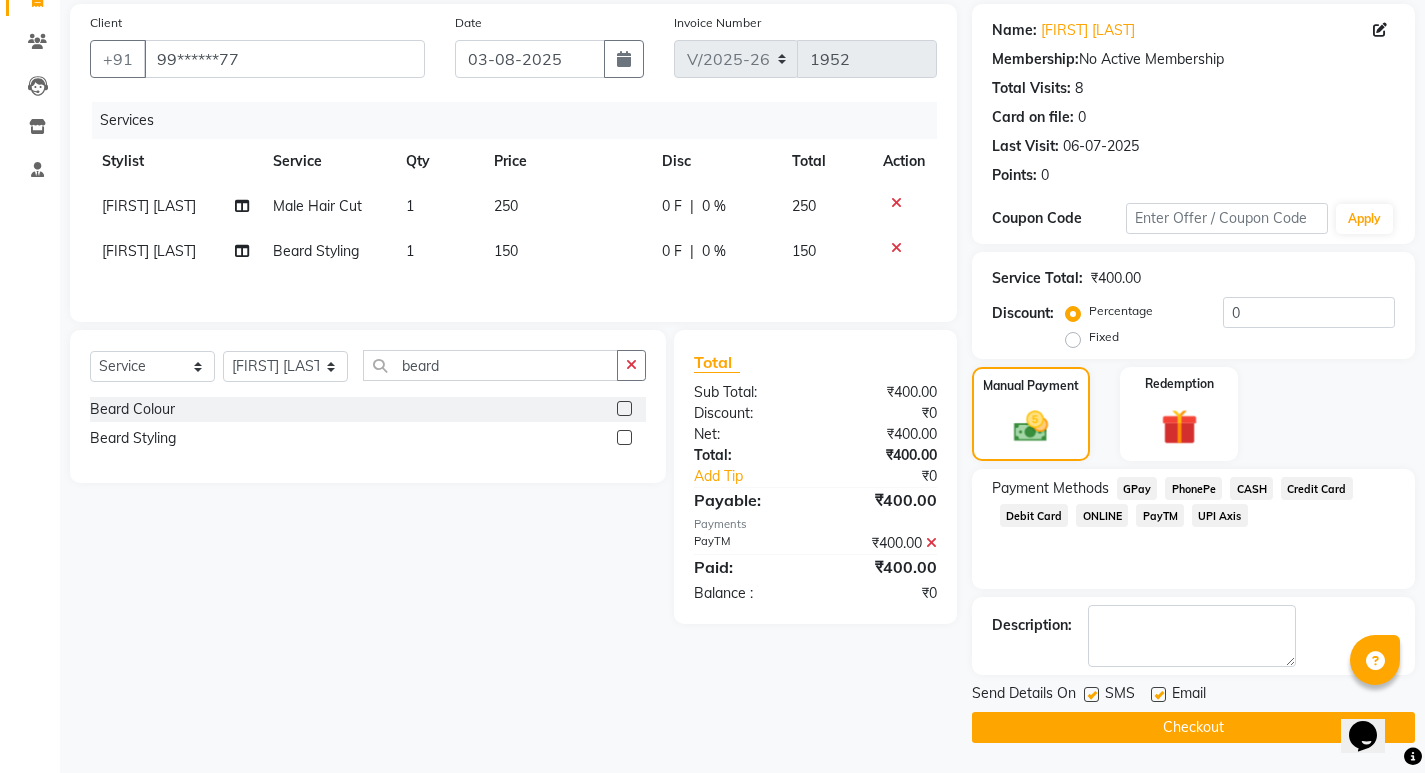 click on "Checkout" 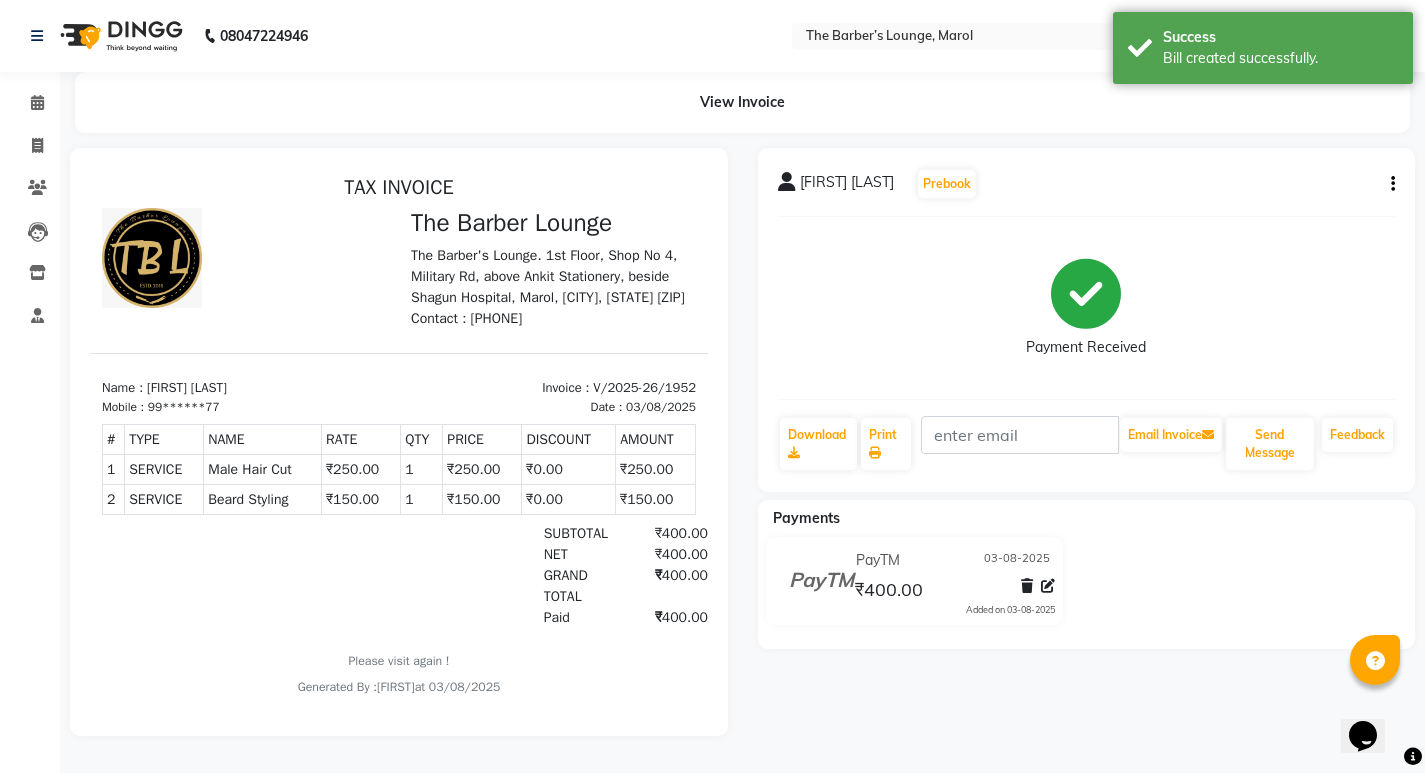 scroll, scrollTop: 0, scrollLeft: 0, axis: both 